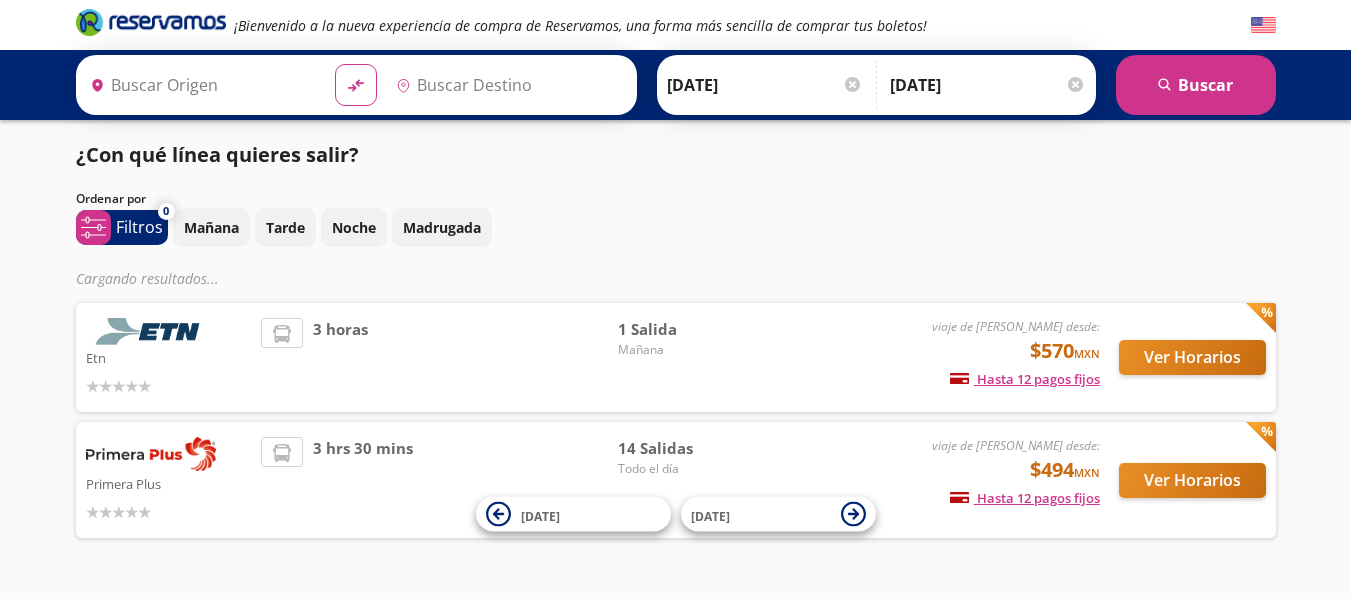 scroll, scrollTop: 0, scrollLeft: 0, axis: both 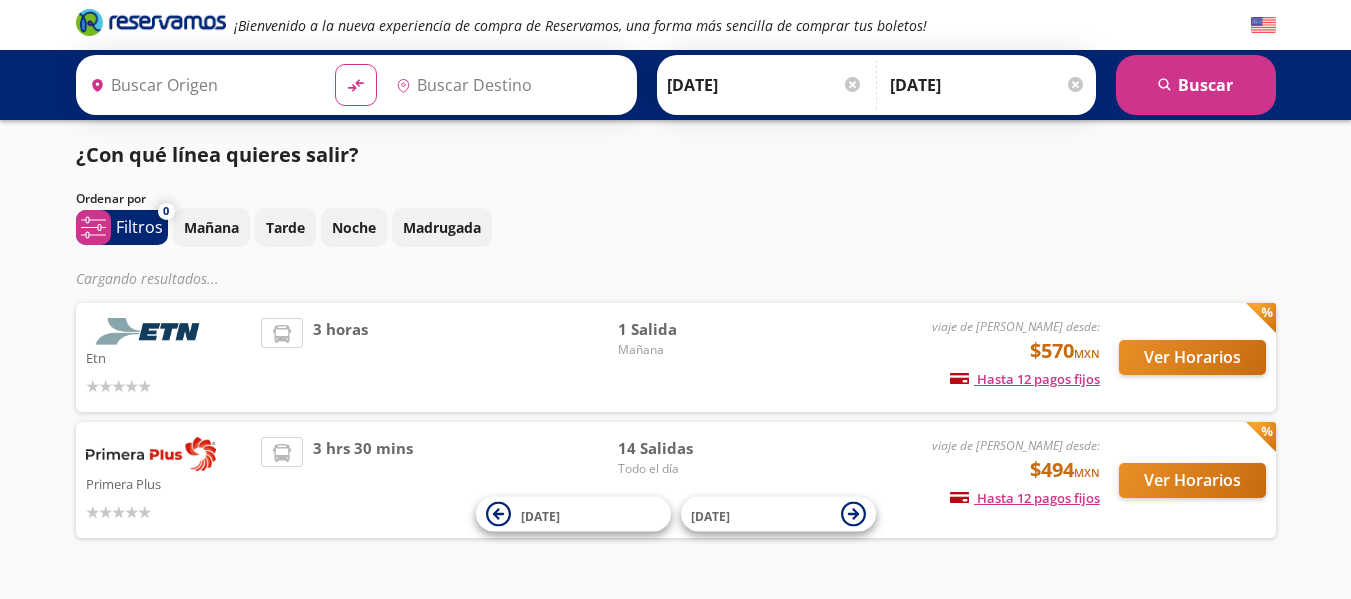 type on "[GEOGRAPHIC_DATA], [GEOGRAPHIC_DATA]" 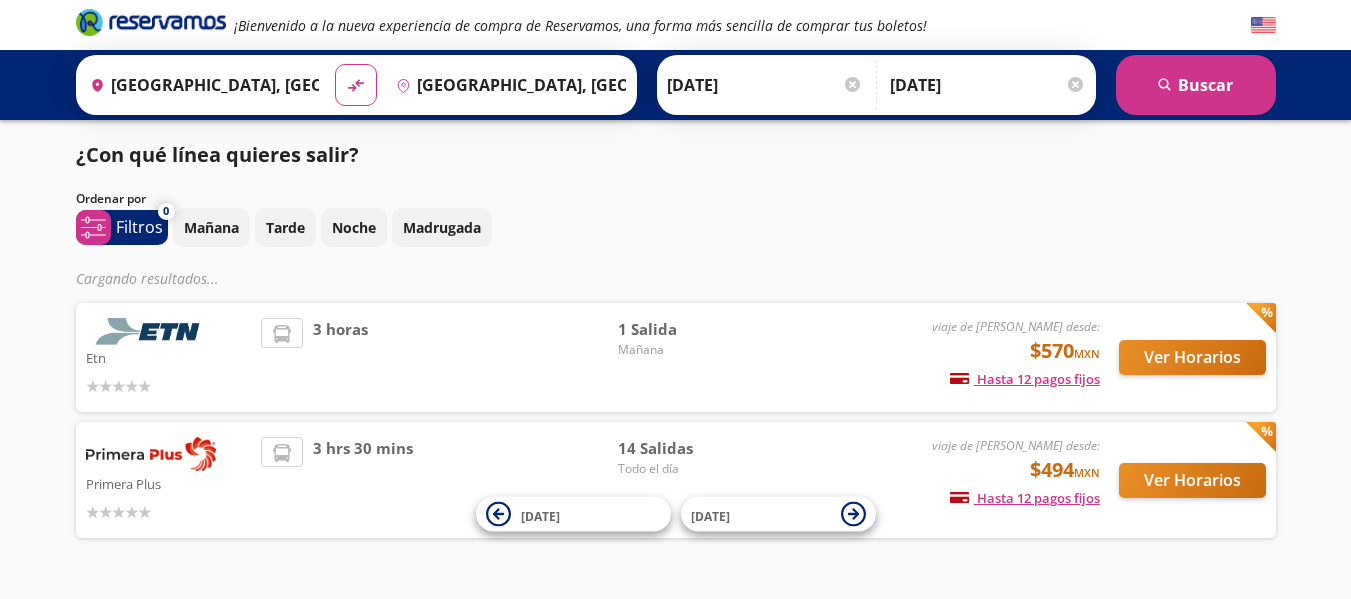 scroll, scrollTop: 0, scrollLeft: 0, axis: both 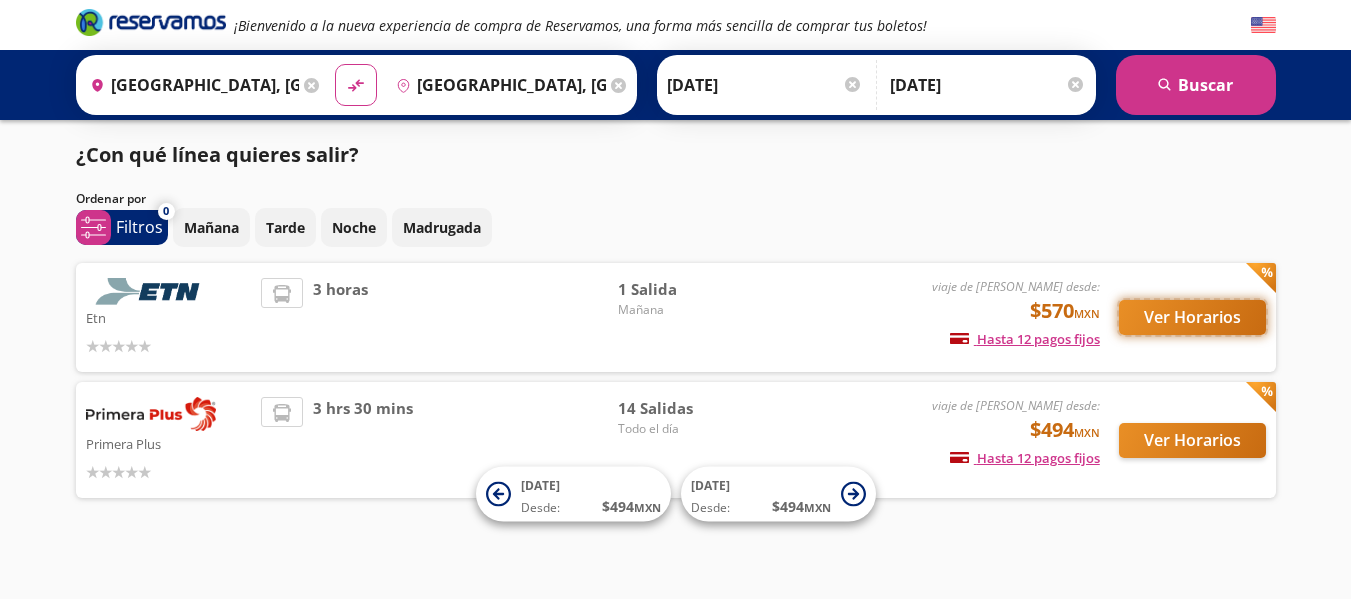 click on "Ver Horarios" at bounding box center (1192, 317) 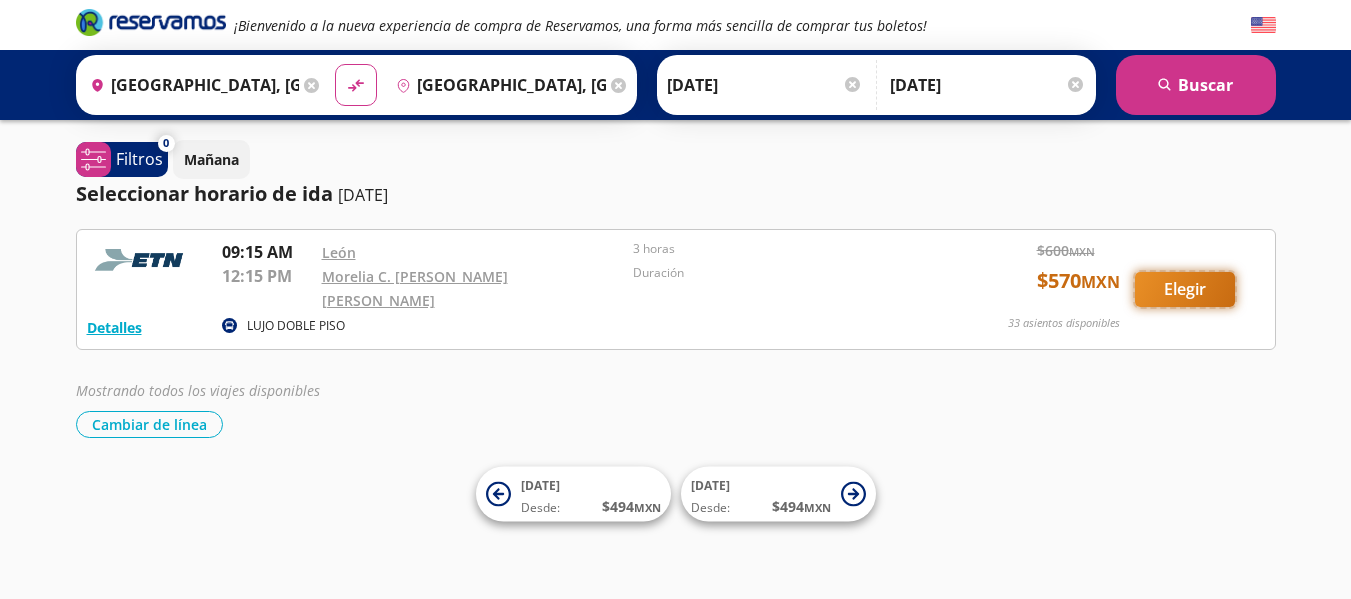 click on "Elegir" at bounding box center [1185, 289] 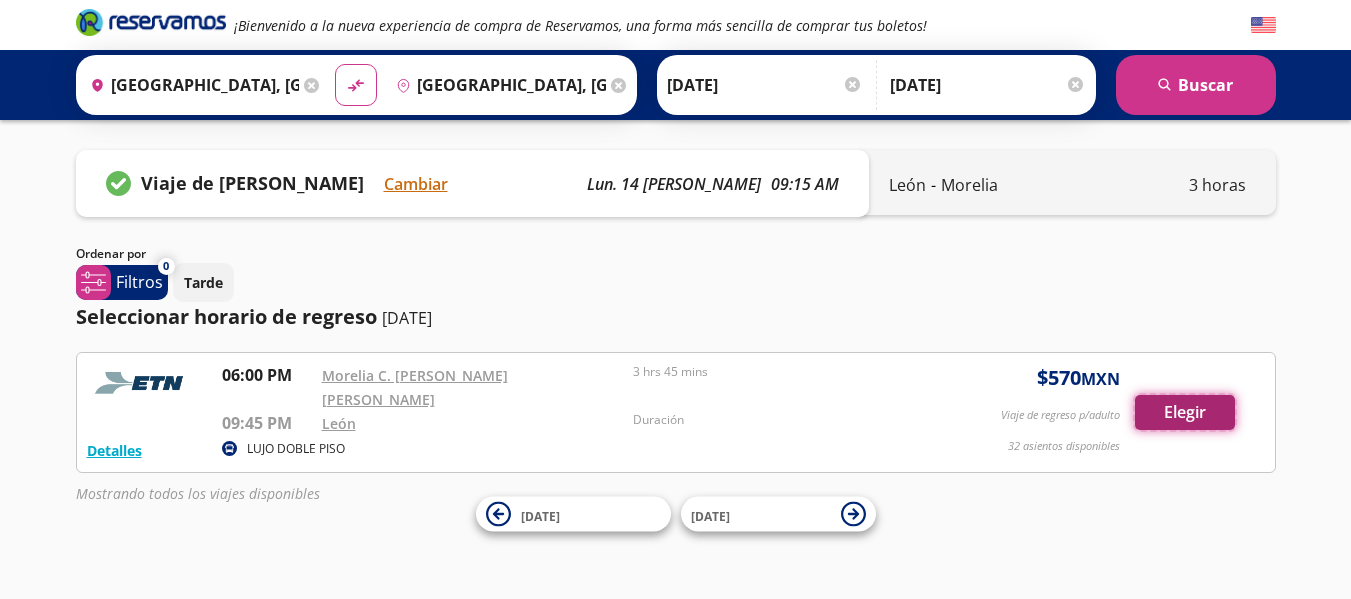 click on "Elegir" at bounding box center (1185, 412) 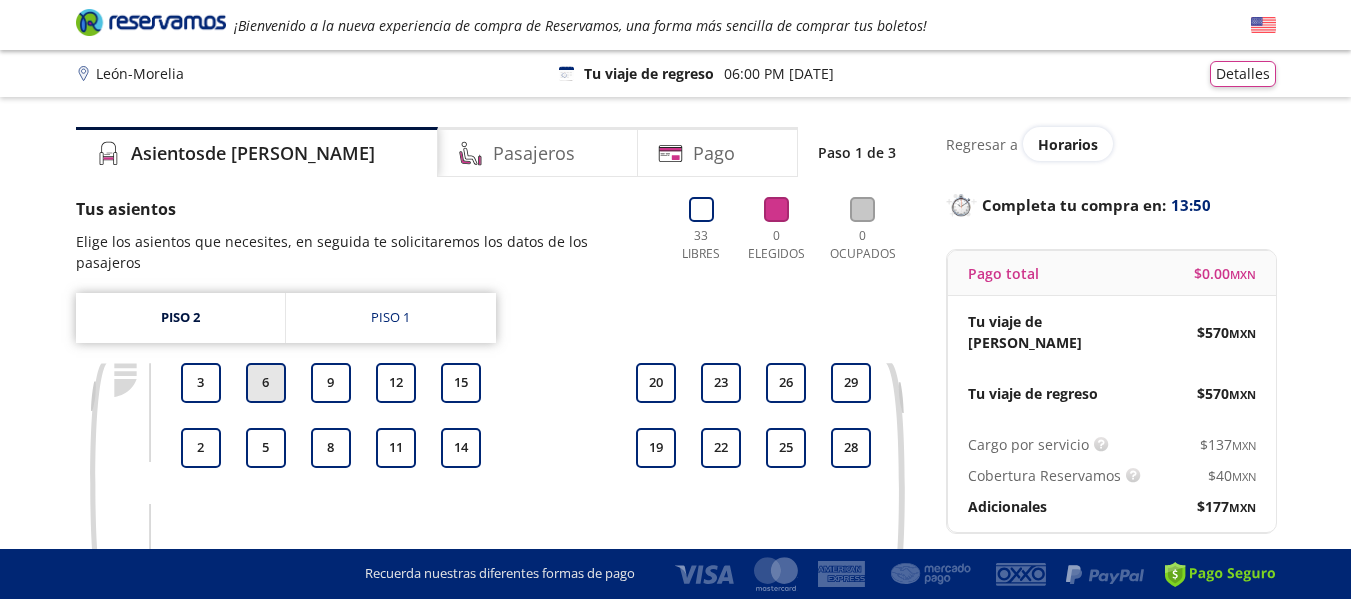 click on "6" at bounding box center (266, 383) 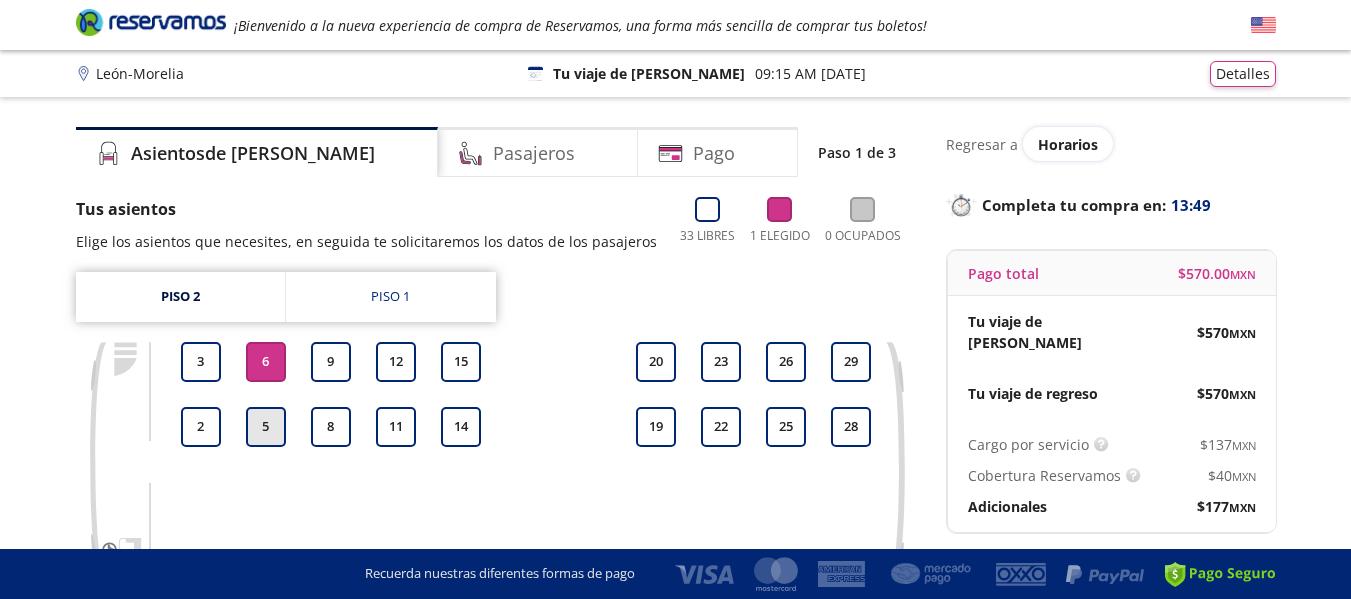 click on "5" at bounding box center (266, 427) 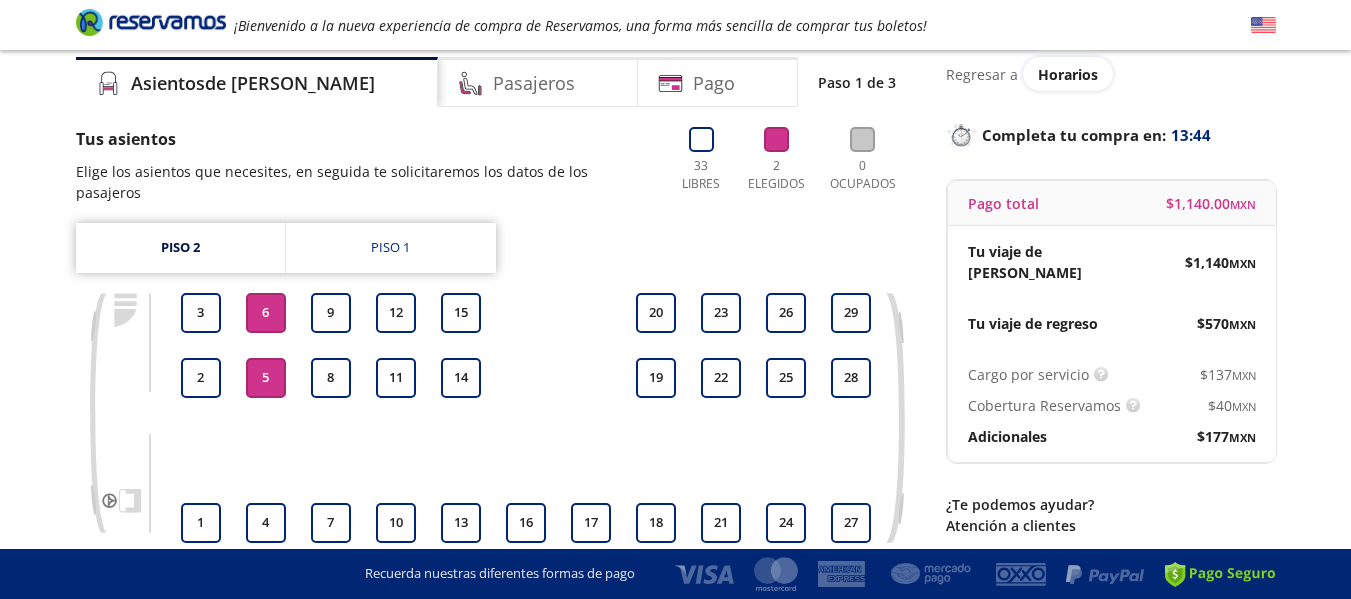 scroll, scrollTop: 126, scrollLeft: 0, axis: vertical 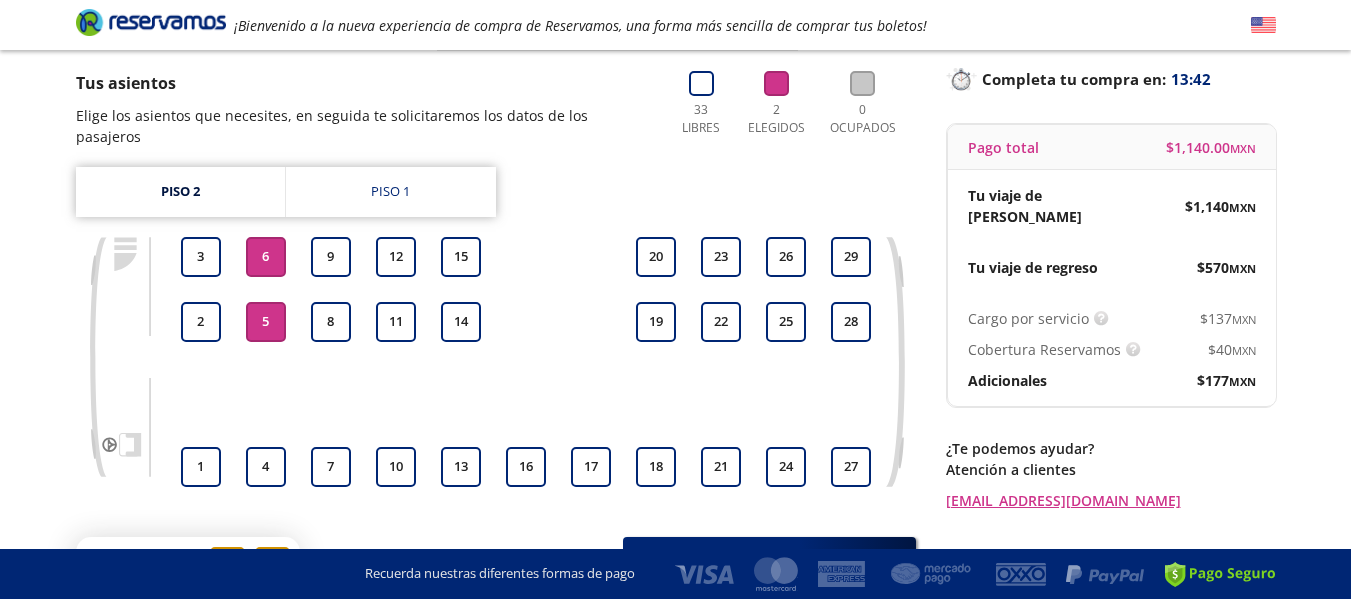 click on "5" at bounding box center (266, 322) 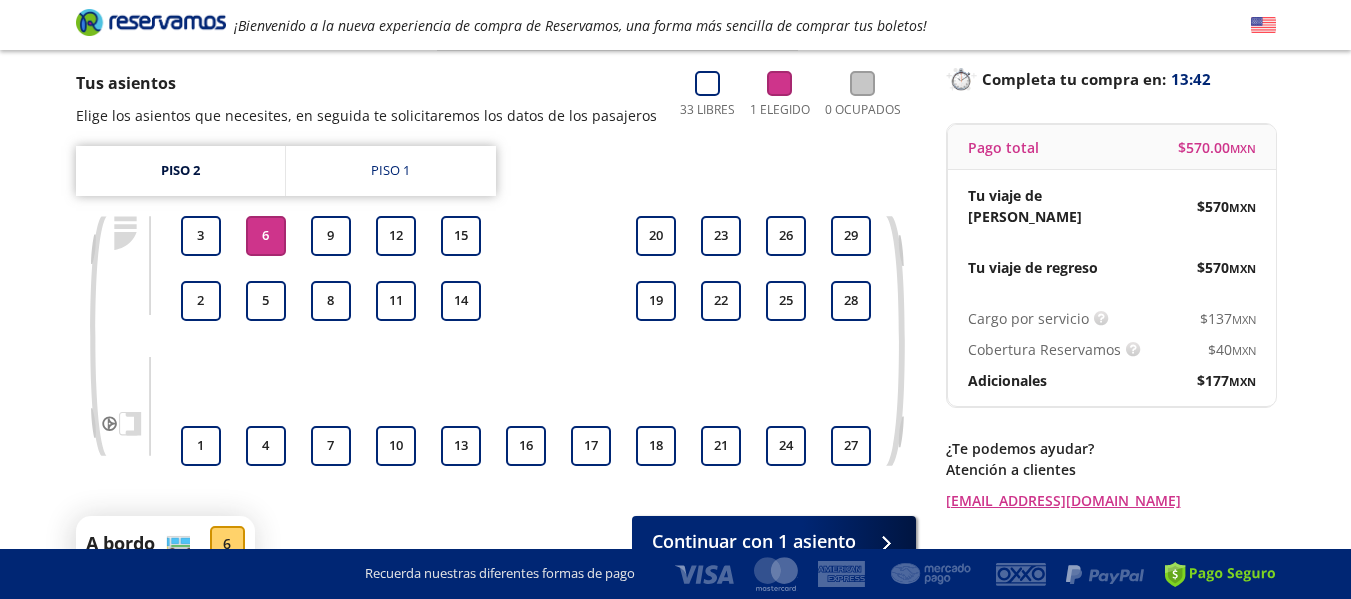 click on "6" at bounding box center (266, 236) 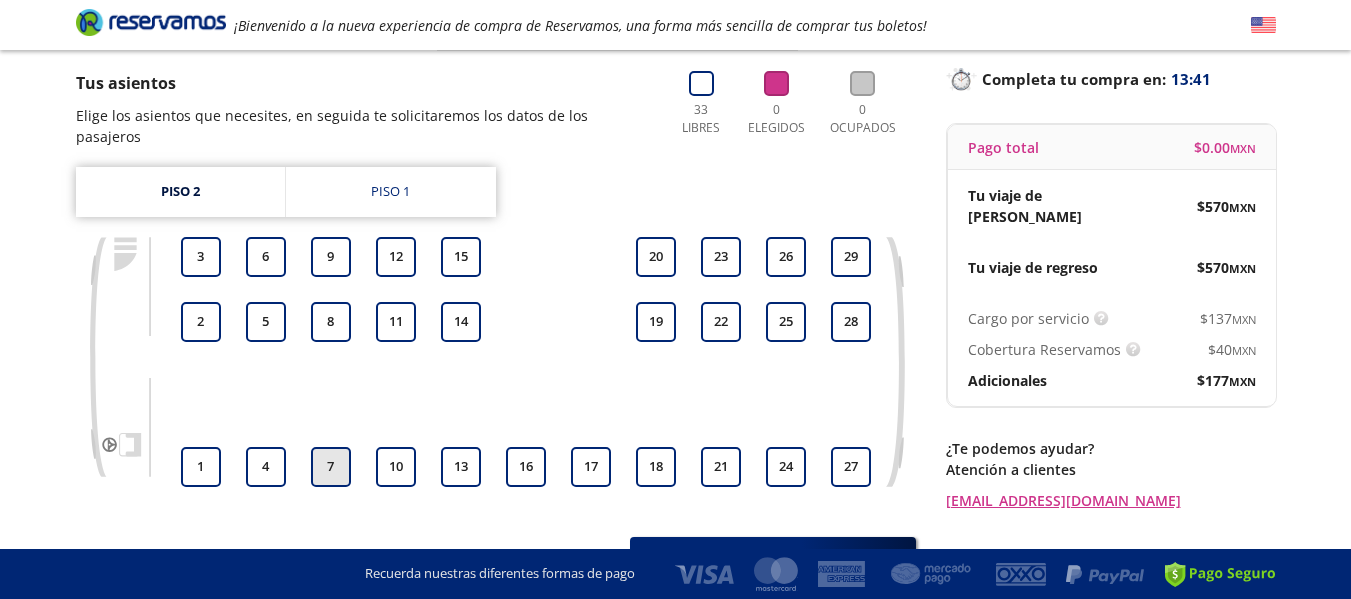 click on "7" at bounding box center (331, 467) 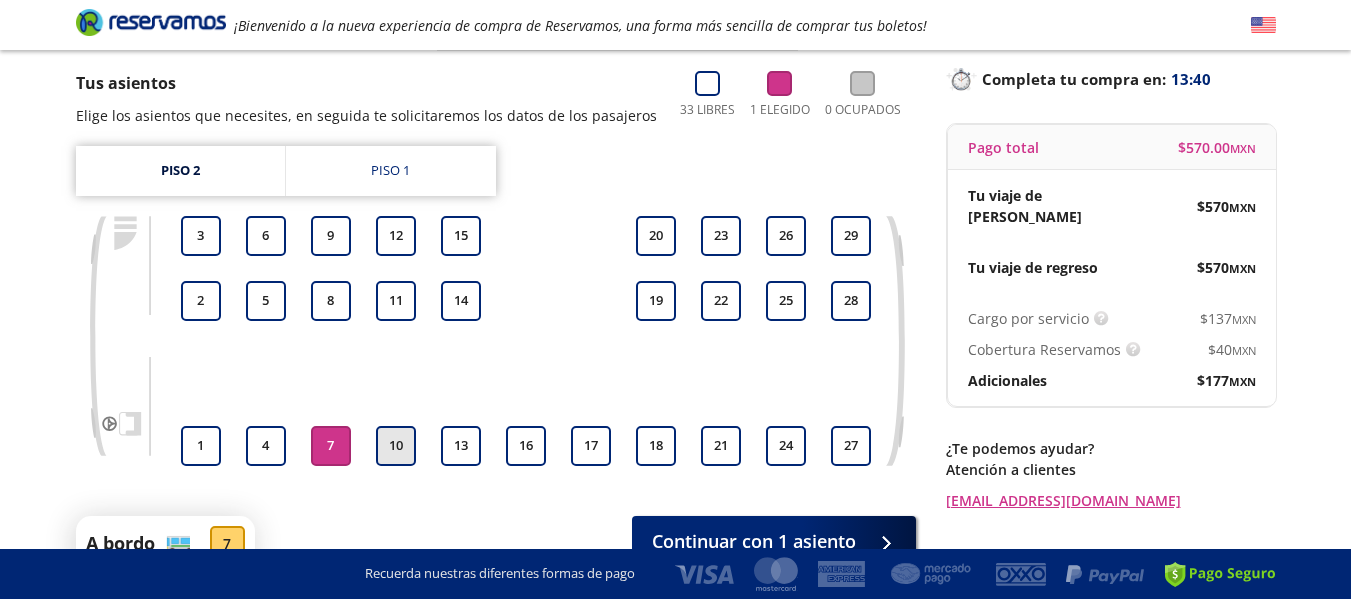 click on "10" at bounding box center [396, 446] 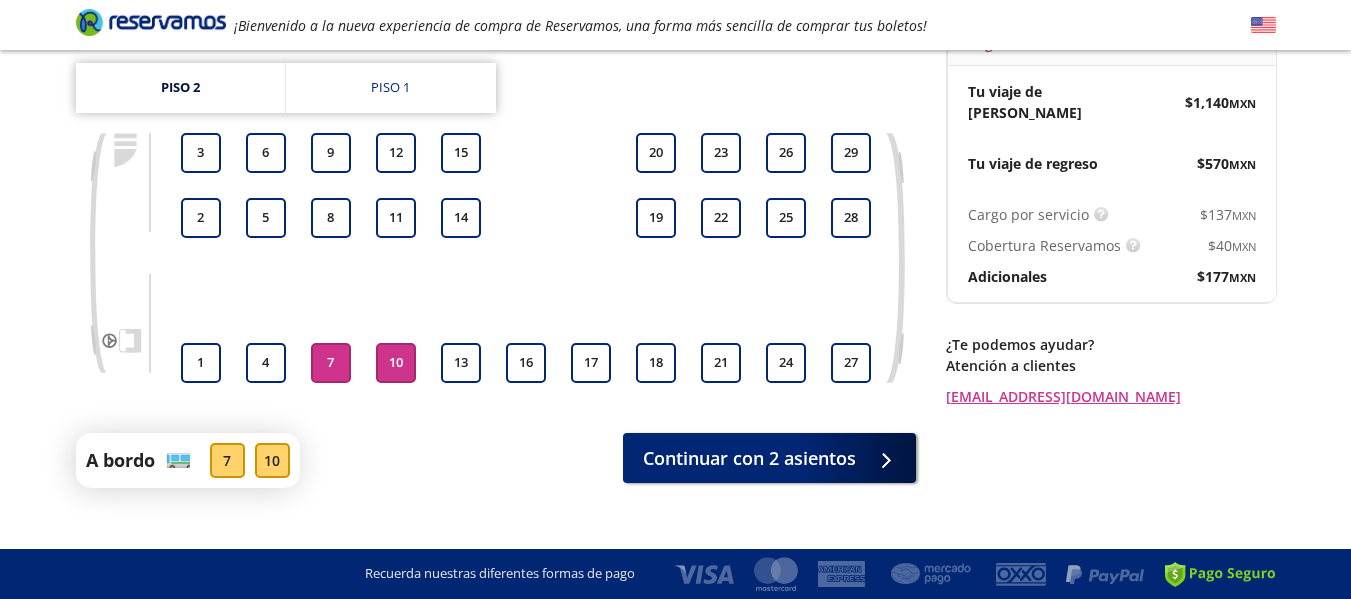 scroll, scrollTop: 239, scrollLeft: 0, axis: vertical 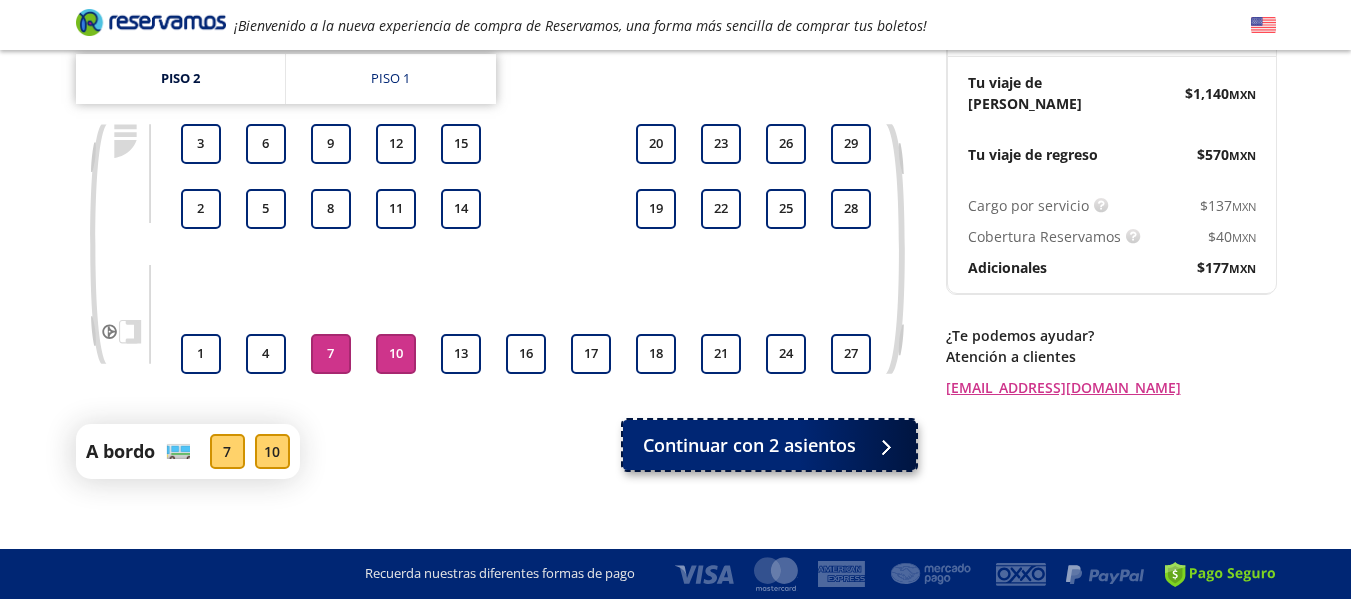 click on "Continuar con 2 asientos" at bounding box center [749, 445] 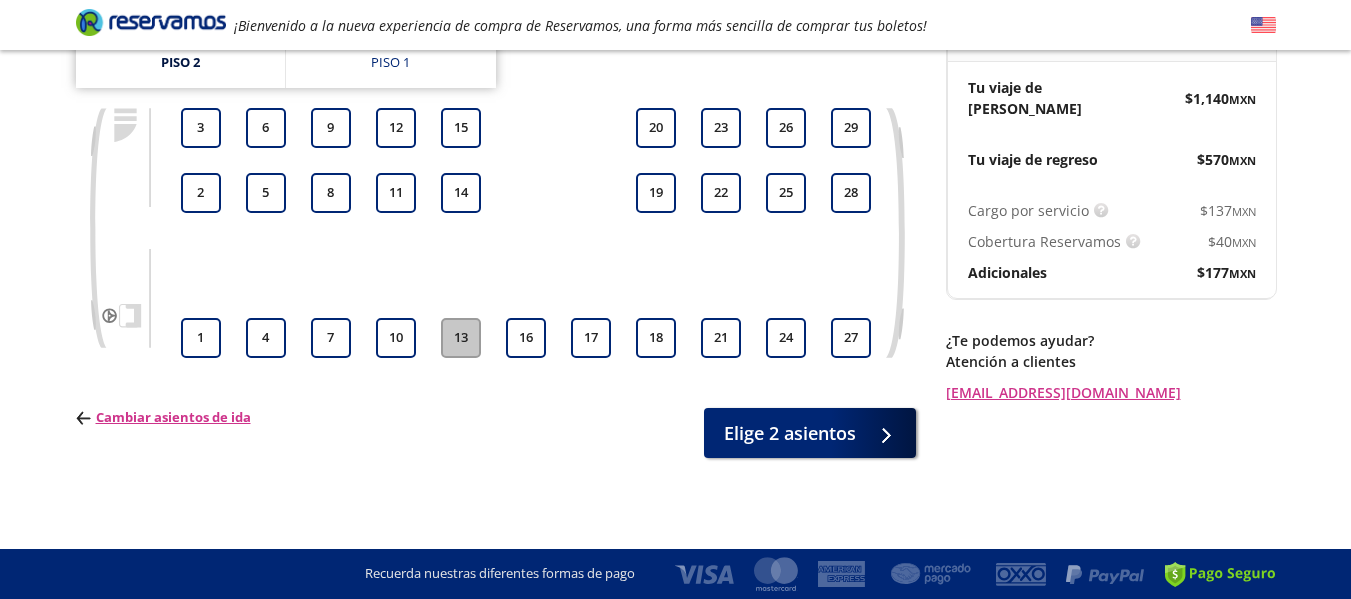 scroll, scrollTop: 0, scrollLeft: 0, axis: both 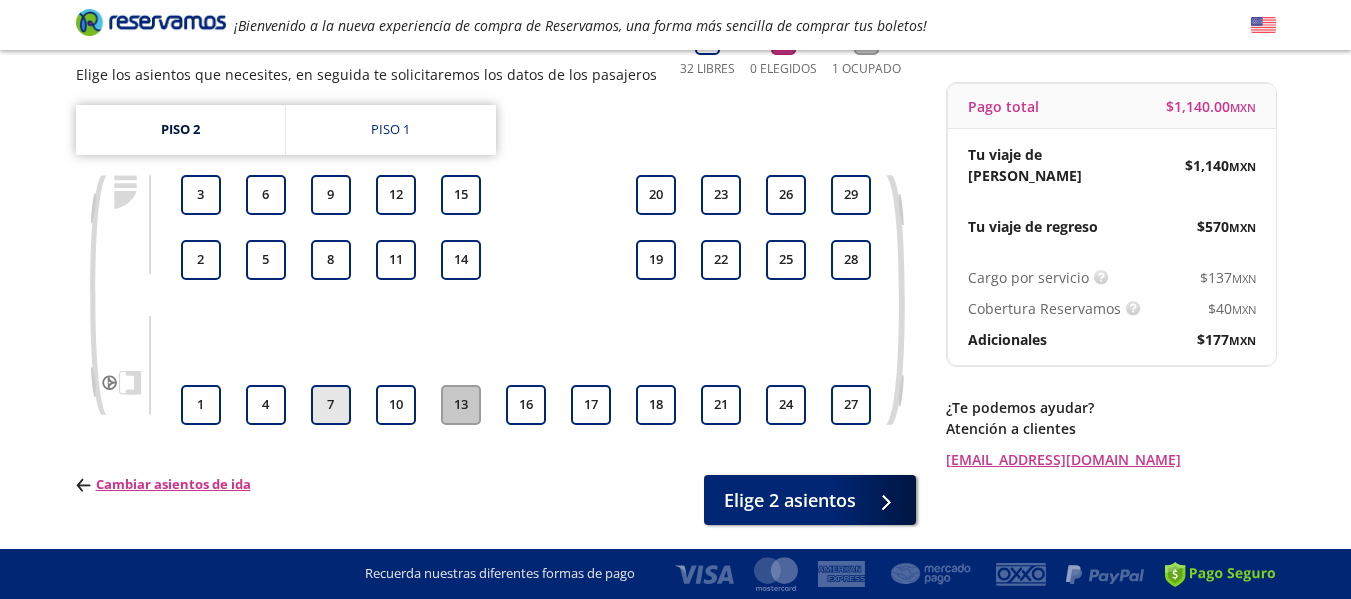 click on "7" at bounding box center [331, 405] 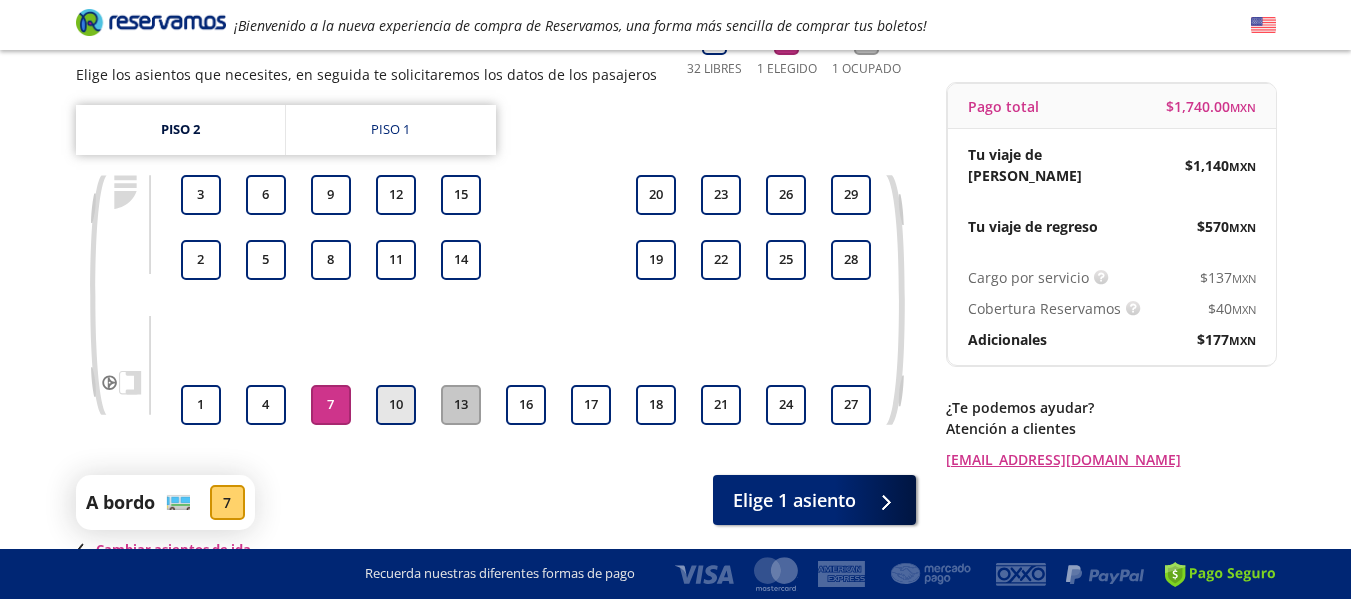 click on "10" at bounding box center (396, 405) 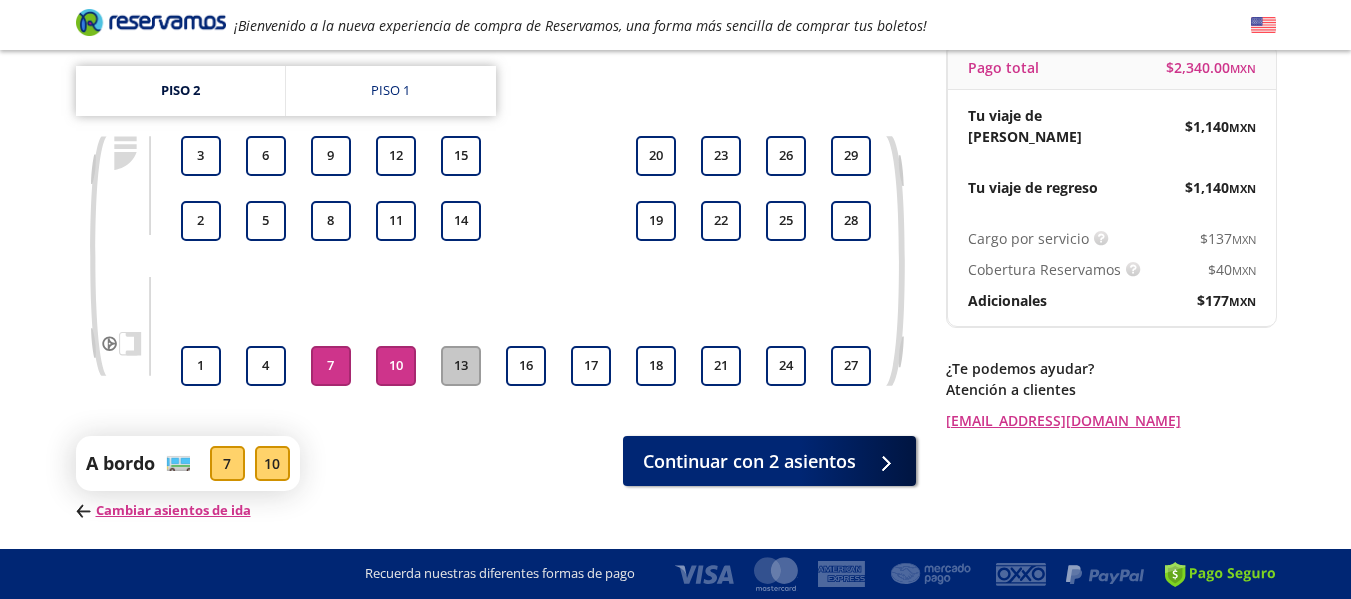 scroll, scrollTop: 215, scrollLeft: 0, axis: vertical 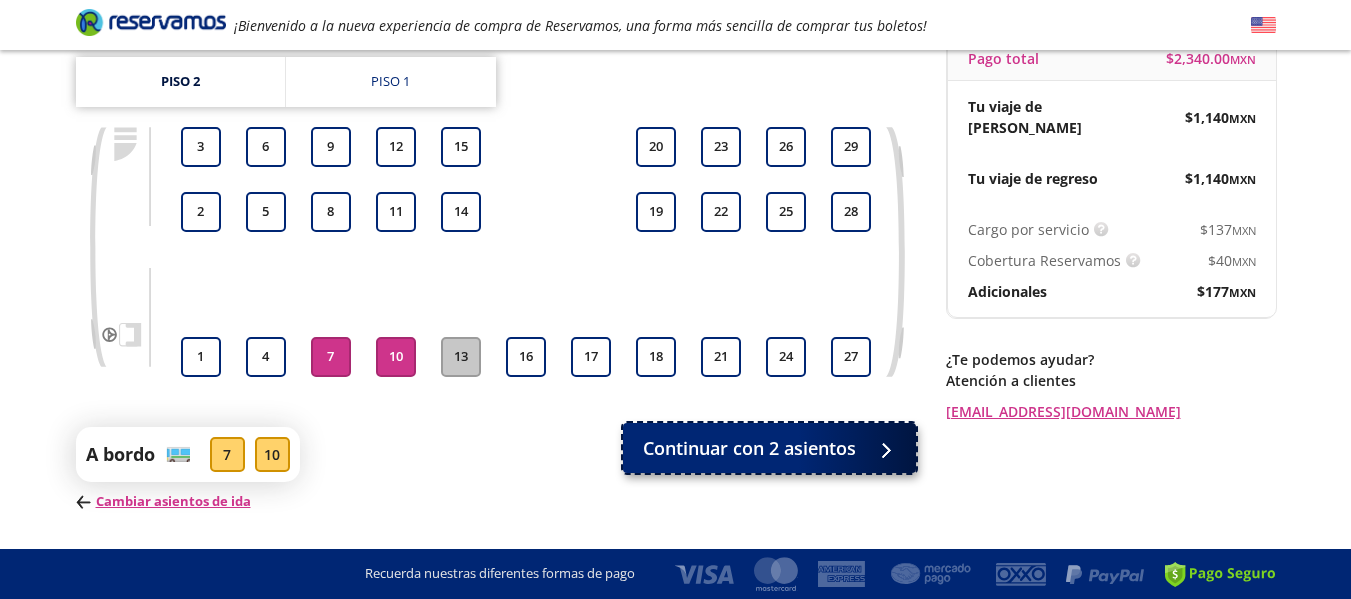 click on "Continuar con 2 asientos" at bounding box center (749, 448) 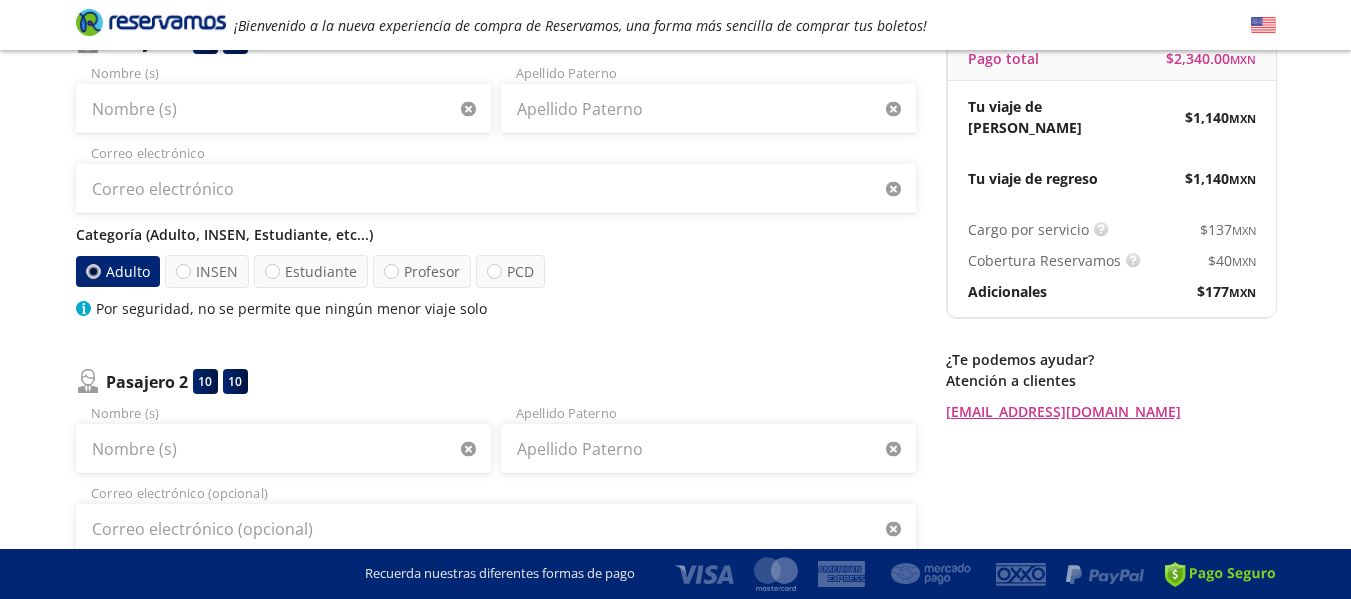 scroll, scrollTop: 0, scrollLeft: 0, axis: both 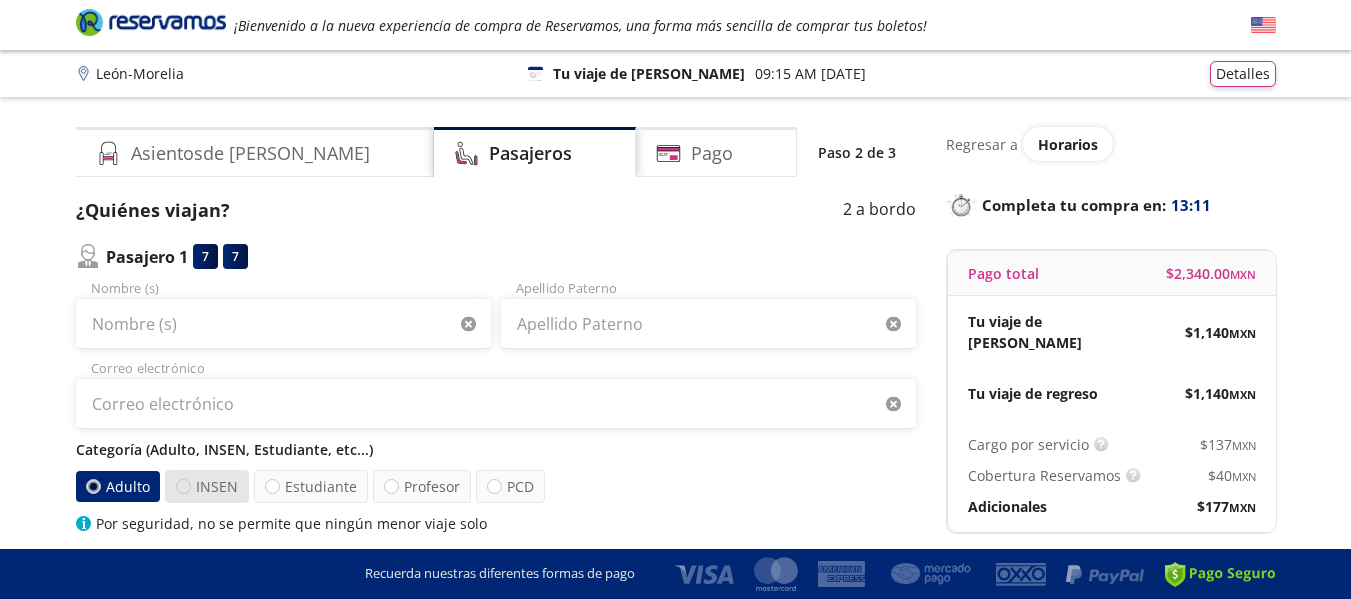click at bounding box center [183, 486] 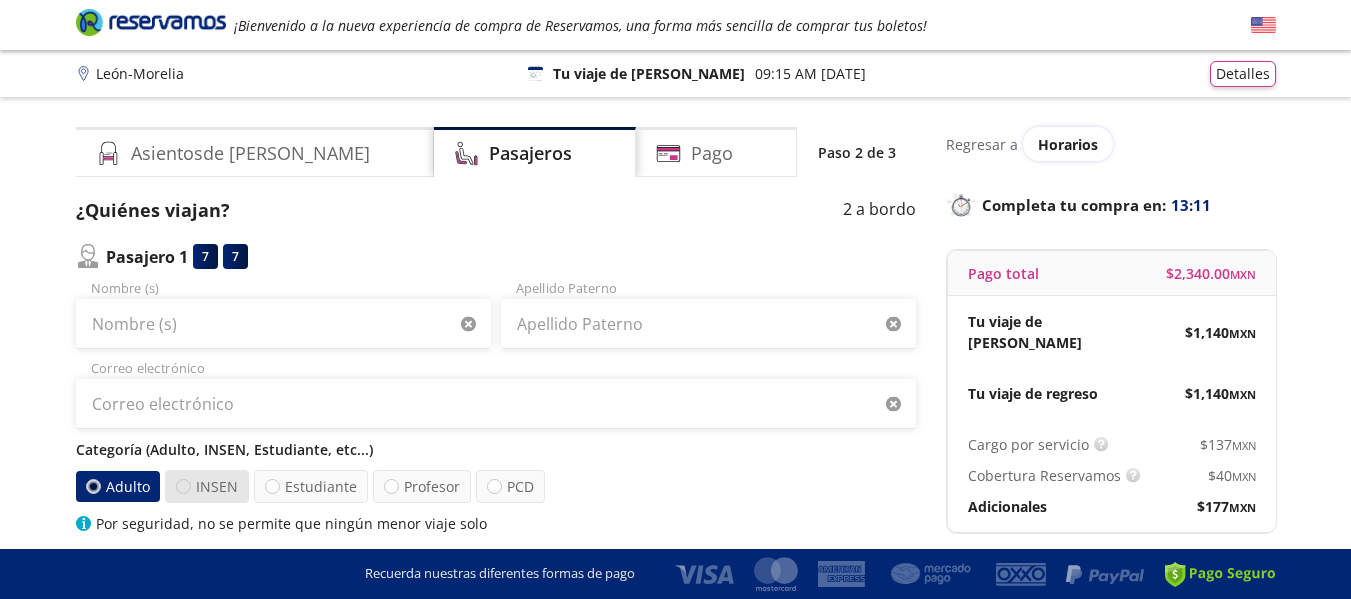 click on "INSEN" at bounding box center [183, 486] 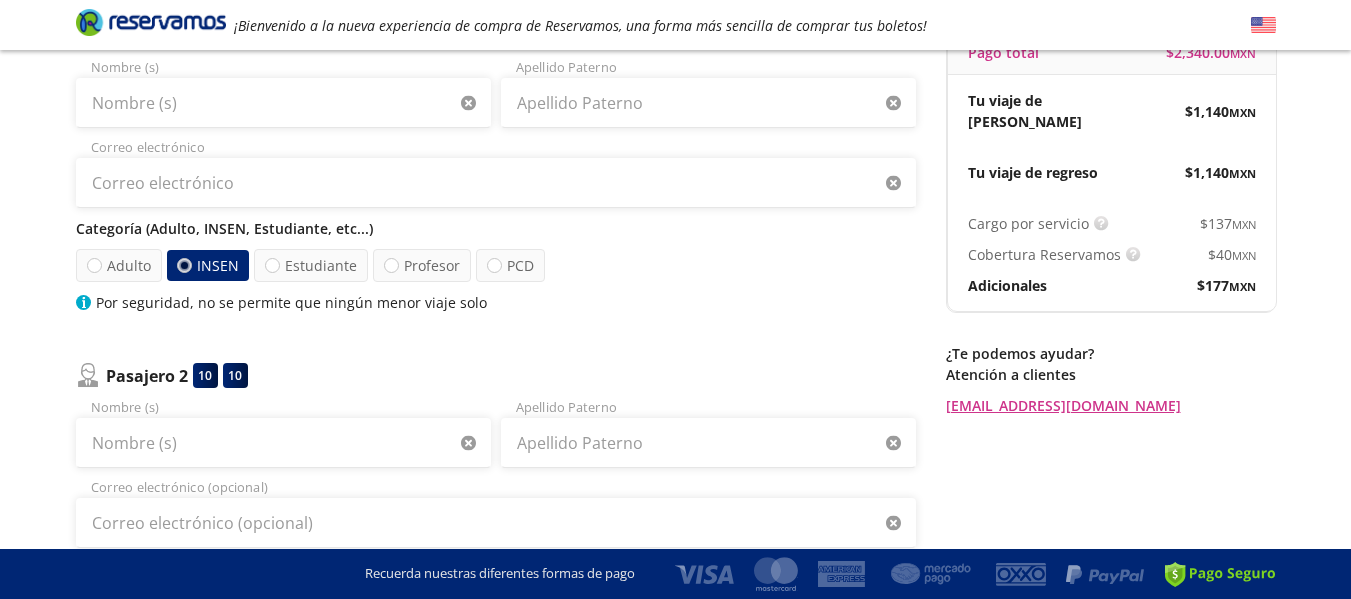 scroll, scrollTop: 242, scrollLeft: 0, axis: vertical 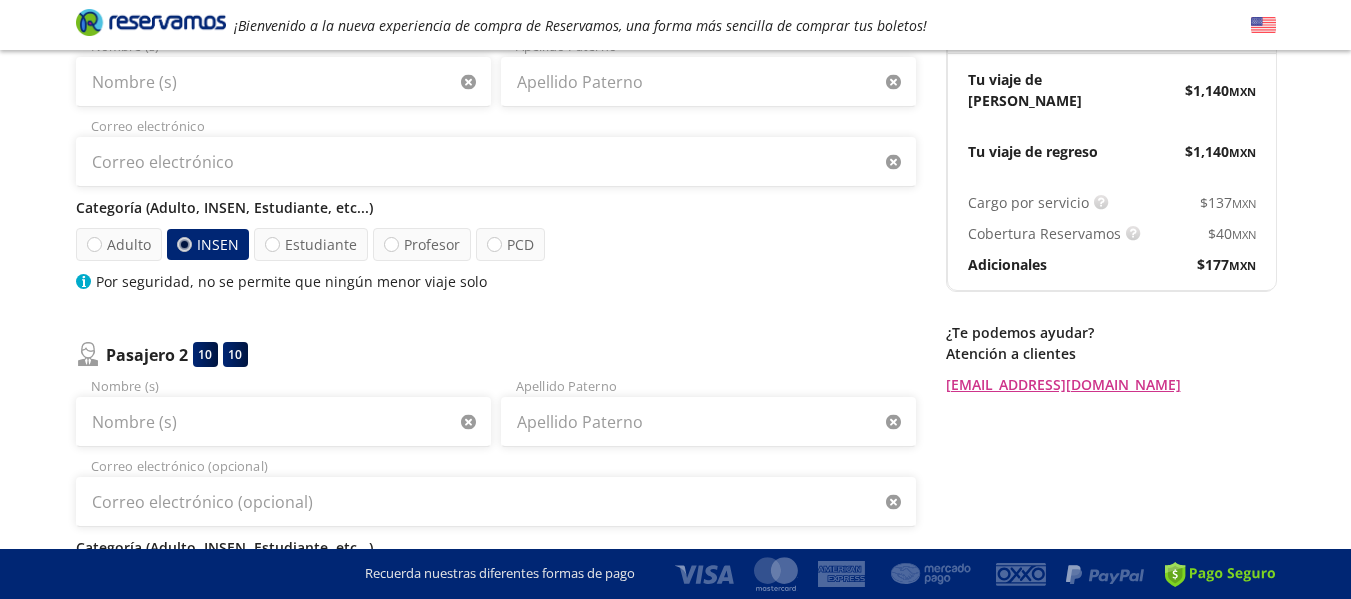 click on "Por seguridad, no se permite que ningún menor viaje solo" at bounding box center (496, 281) 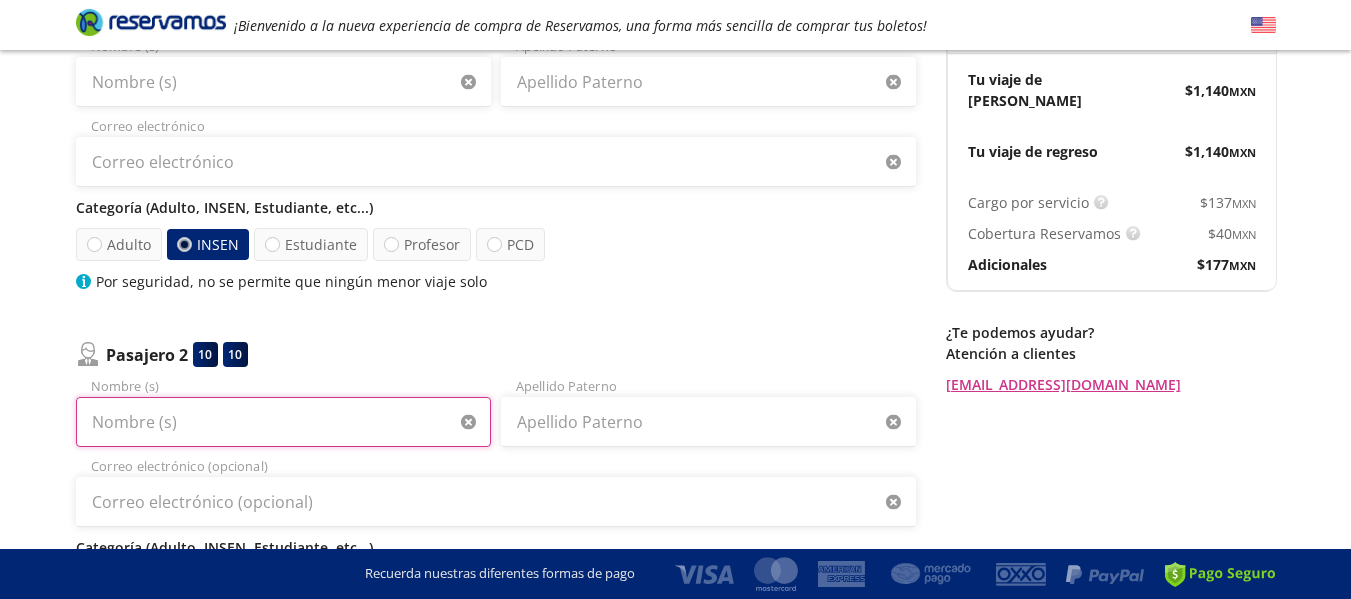 click on "Nombre (s)" at bounding box center (283, 422) 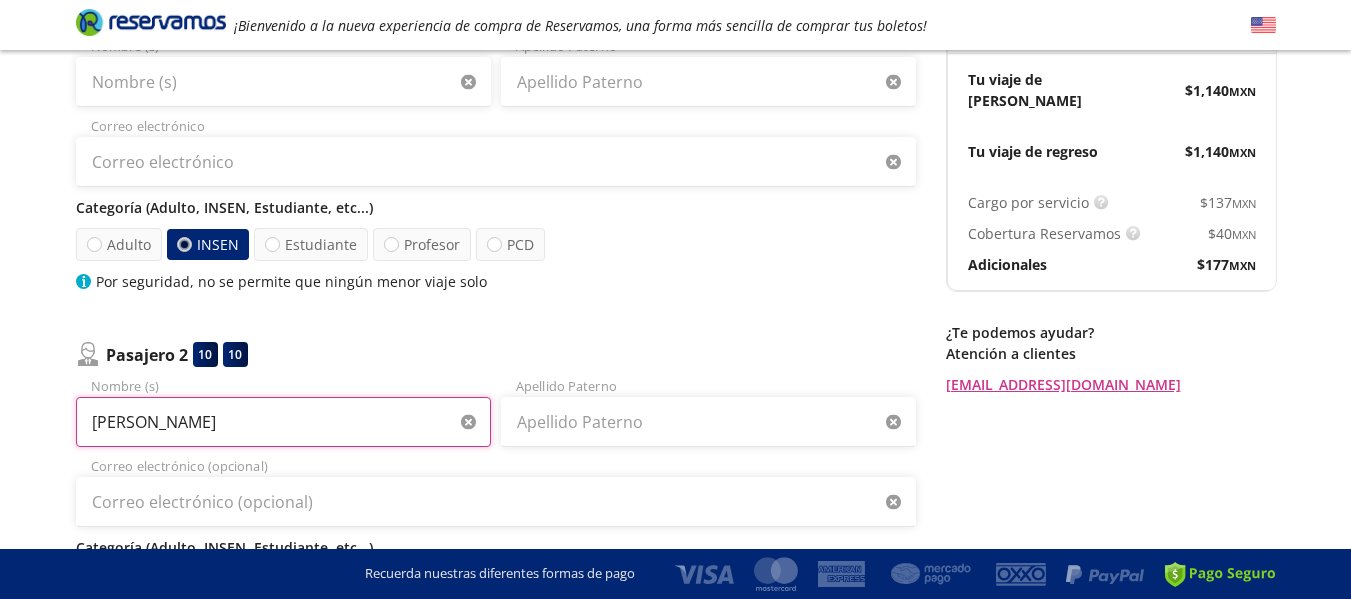 type on "[PERSON_NAME]" 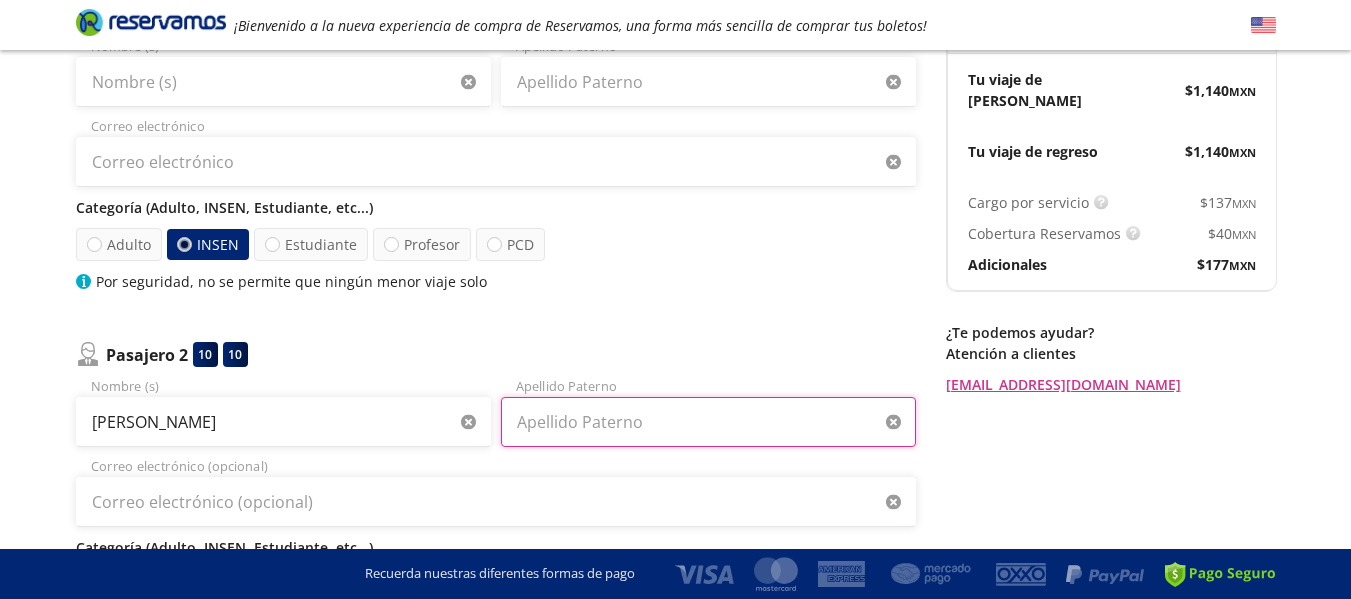 click on "Apellido Paterno" at bounding box center [708, 422] 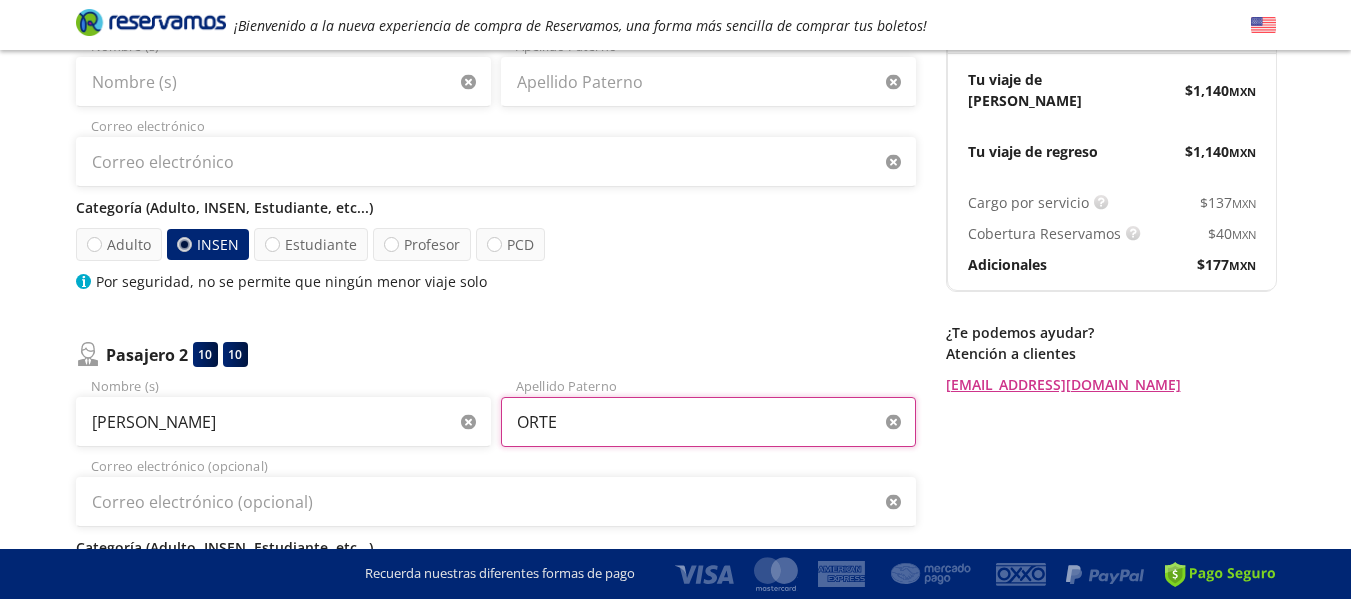 type on "[PERSON_NAME]" 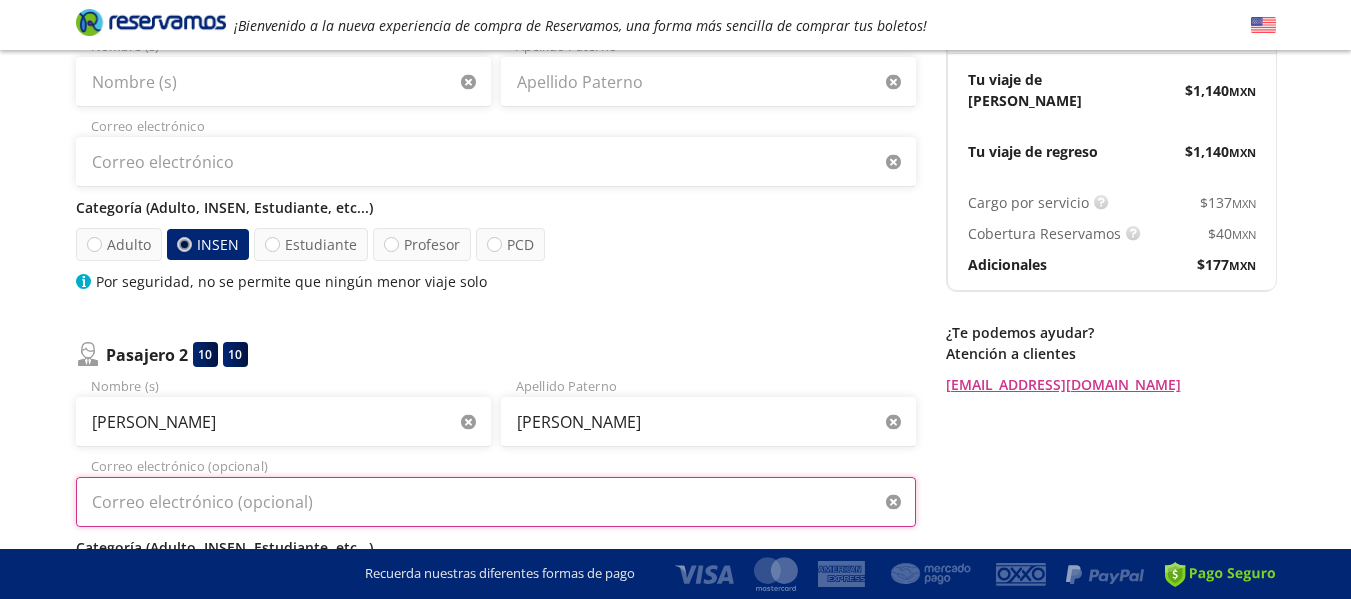 click on "Correo electrónico (opcional)" at bounding box center [496, 502] 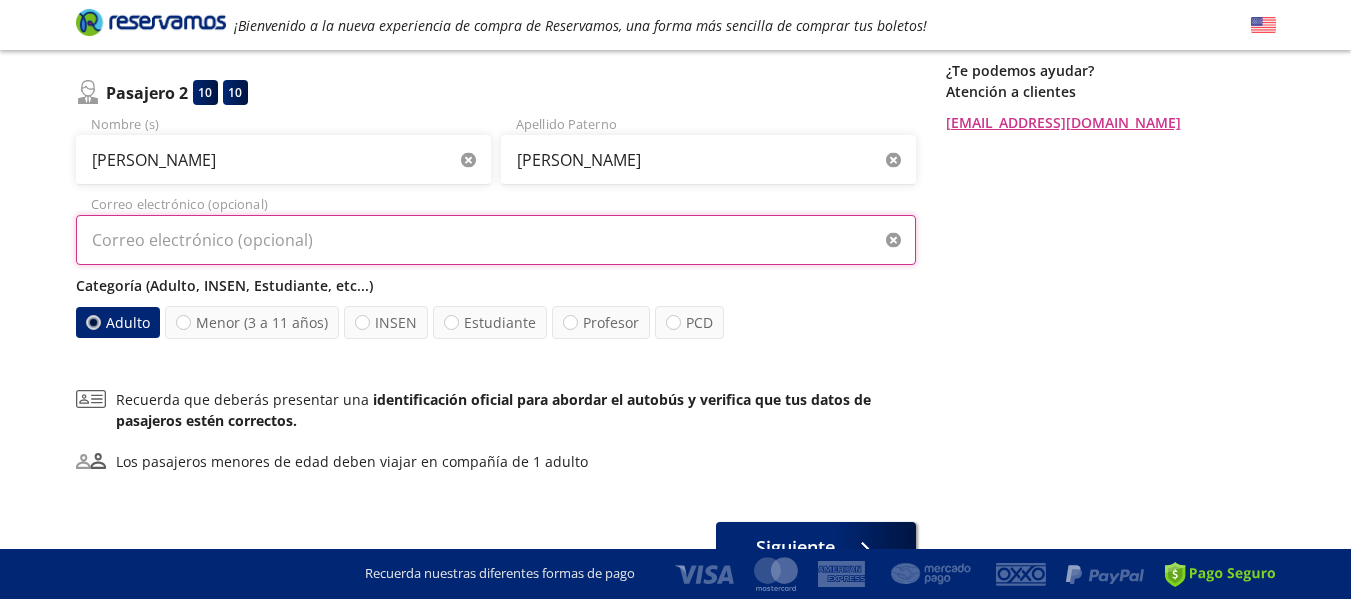 scroll, scrollTop: 523, scrollLeft: 0, axis: vertical 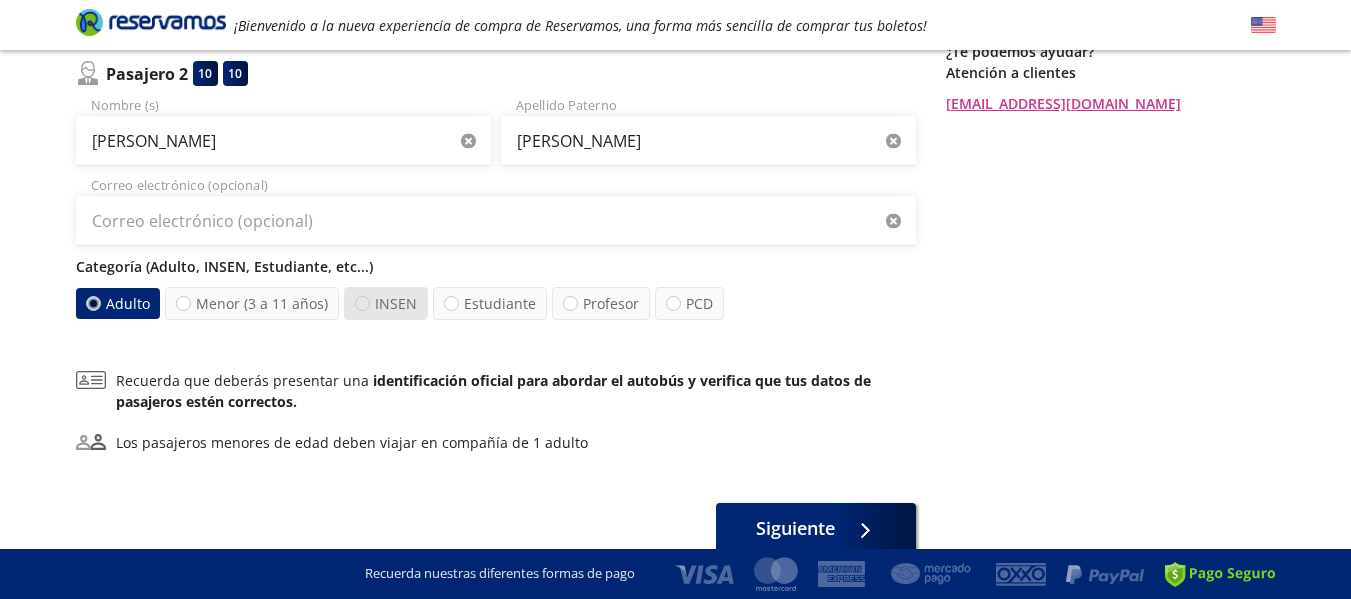 click at bounding box center [362, 303] 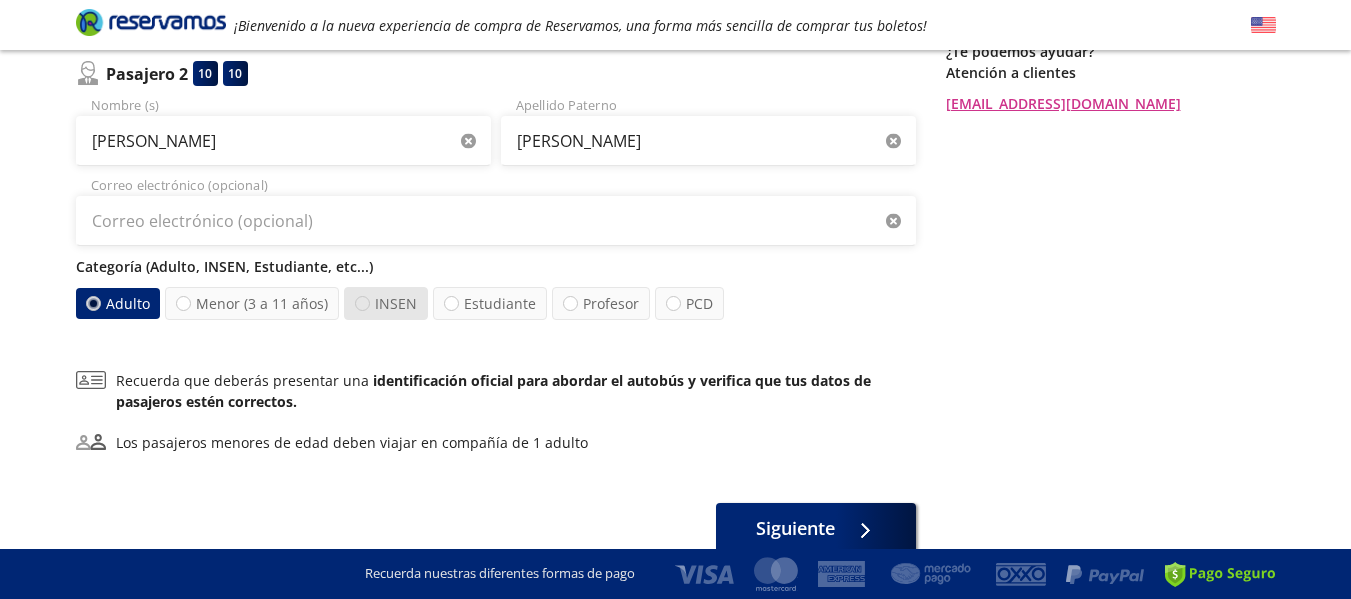 click on "INSEN" at bounding box center [362, 303] 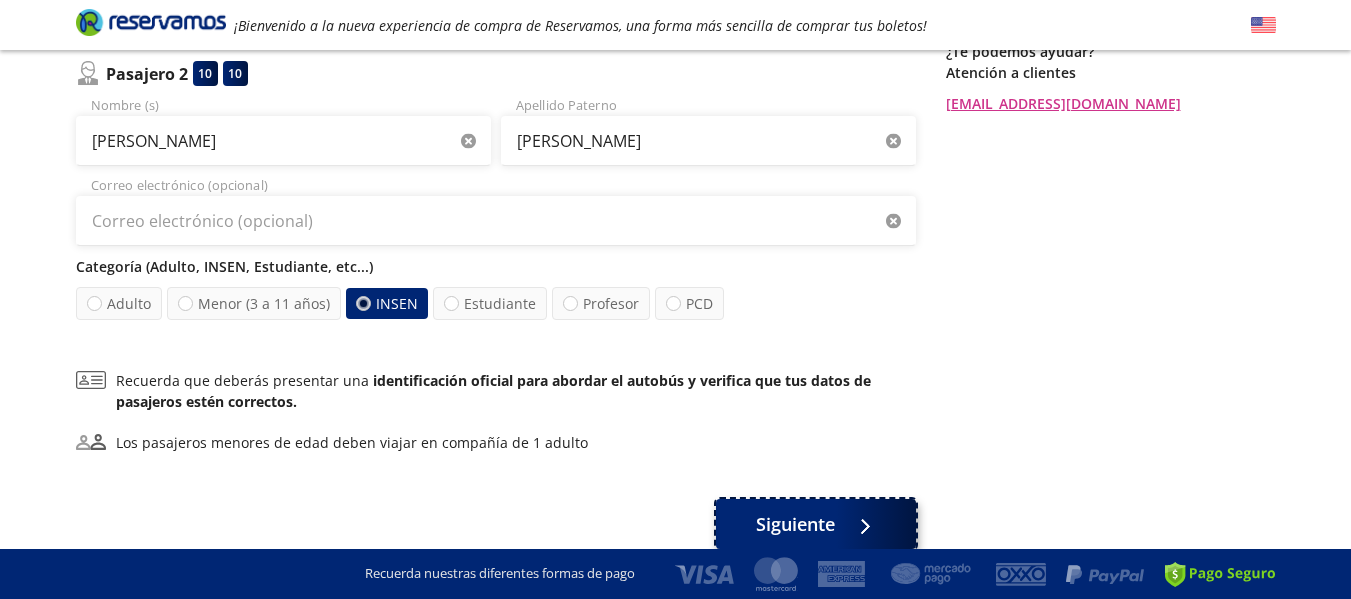 click on "Siguiente" at bounding box center (795, 524) 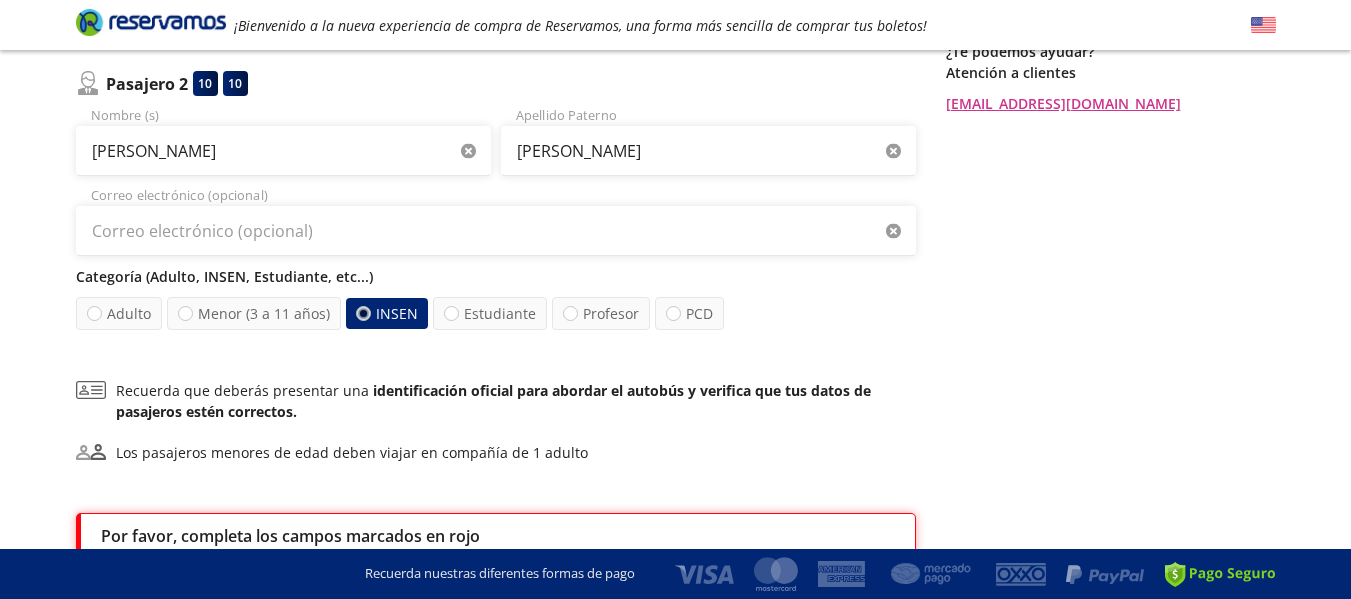 scroll, scrollTop: 694, scrollLeft: 0, axis: vertical 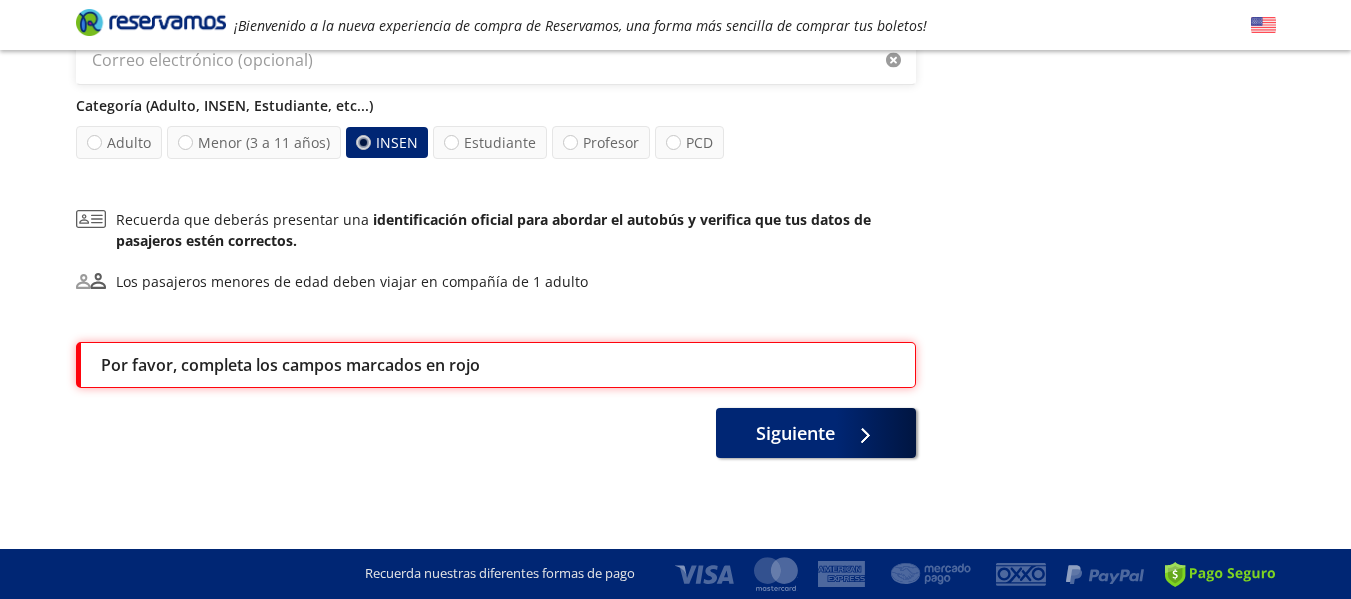 click on "Group 9 Created with Sketch. Datos para la compra León  -  Morelia ¡Bienvenido a la nueva experiencia de compra de Reservamos, una forma más sencilla de comprar tus boletos! Completa tu compra en : 12:24 León  -  Morelia User 2 Viaje redondo Detalles Completa tu compra en : 12:24 Asientos  de [PERSON_NAME] Pago Paso 2 de 3 ¿Quiénes viajan? 2 a bordo Pasajero 1 7 7 Nombre (s) Apellido [PERSON_NAME] Correo electrónico Categoría (Adulto, INSEN, Estudiante, etc...) Adulto INSEN Estudiante Profesor PCD Por seguridad, no se permite que ningún menor viaje solo Pasajero 2 10 10 [PERSON_NAME] Nombre (s) [PERSON_NAME] Apellido [PERSON_NAME] Correo electrónico (opcional) Categoría (Adulto, INSEN, Estudiante, etc...) Adulto Menor (3 a 11 años) INSEN Estudiante Profesor PCD Recuerda que deberás presentar una   identificación oficial para abordar el autobús y verifica que tus datos de pasajeros estén correctos. Los pasajeros menores de edad deben viajar en compañía de 1 adulto Siguiente Regresar a Horarios : 12:24 $  MXN $" at bounding box center (675, -48) 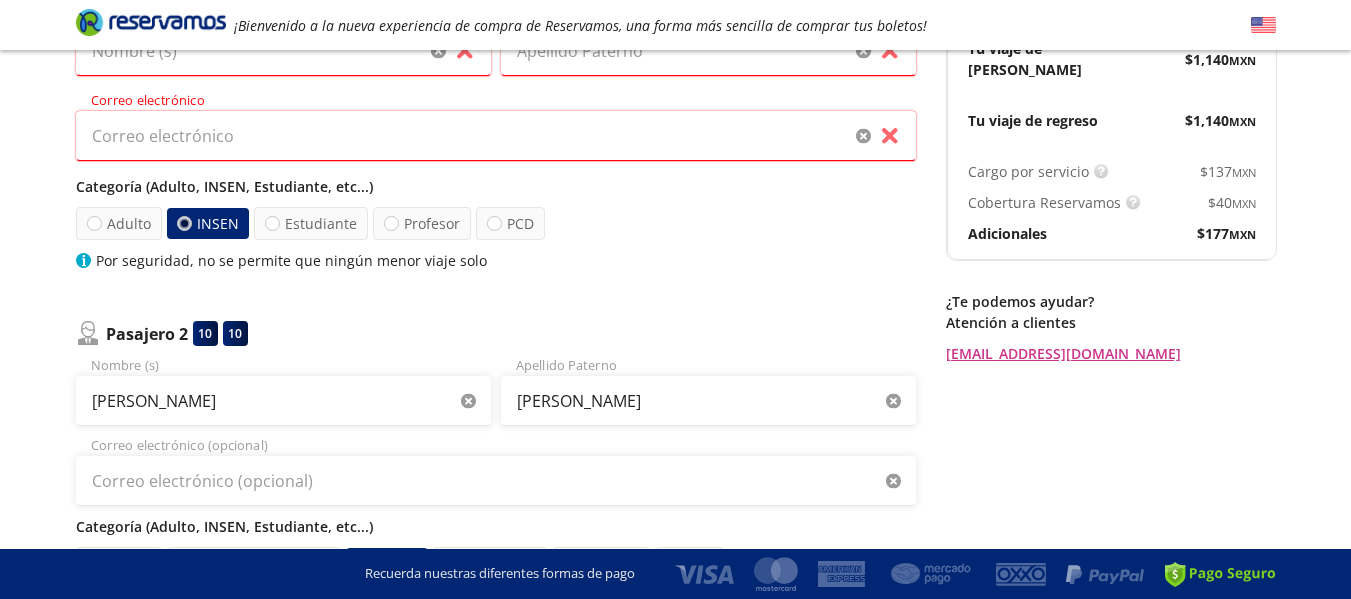 scroll, scrollTop: 271, scrollLeft: 0, axis: vertical 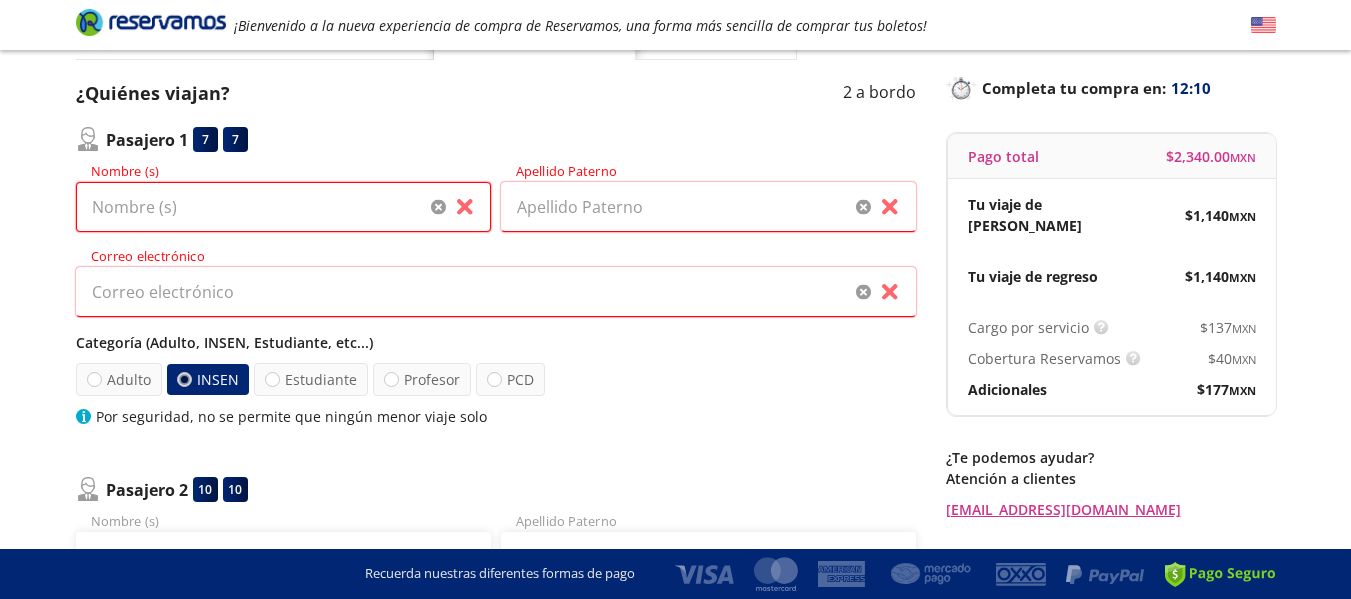 click on "Nombre (s)" at bounding box center [283, 207] 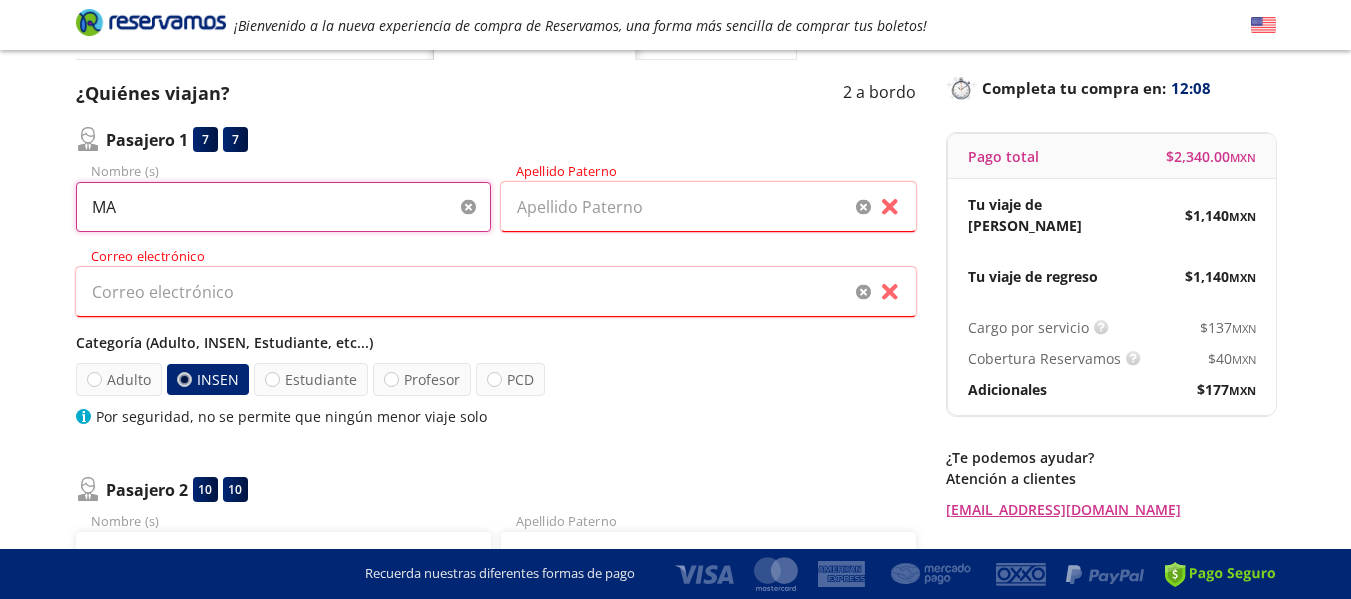 type on "MA" 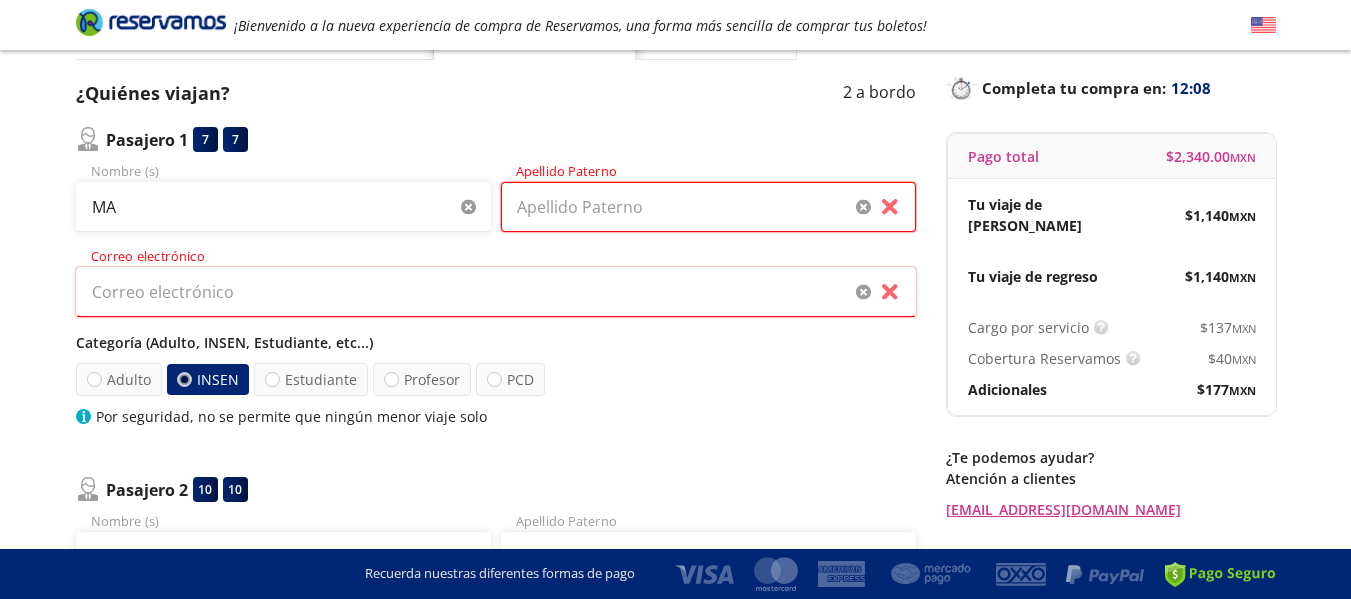 type on "[PERSON_NAME]" 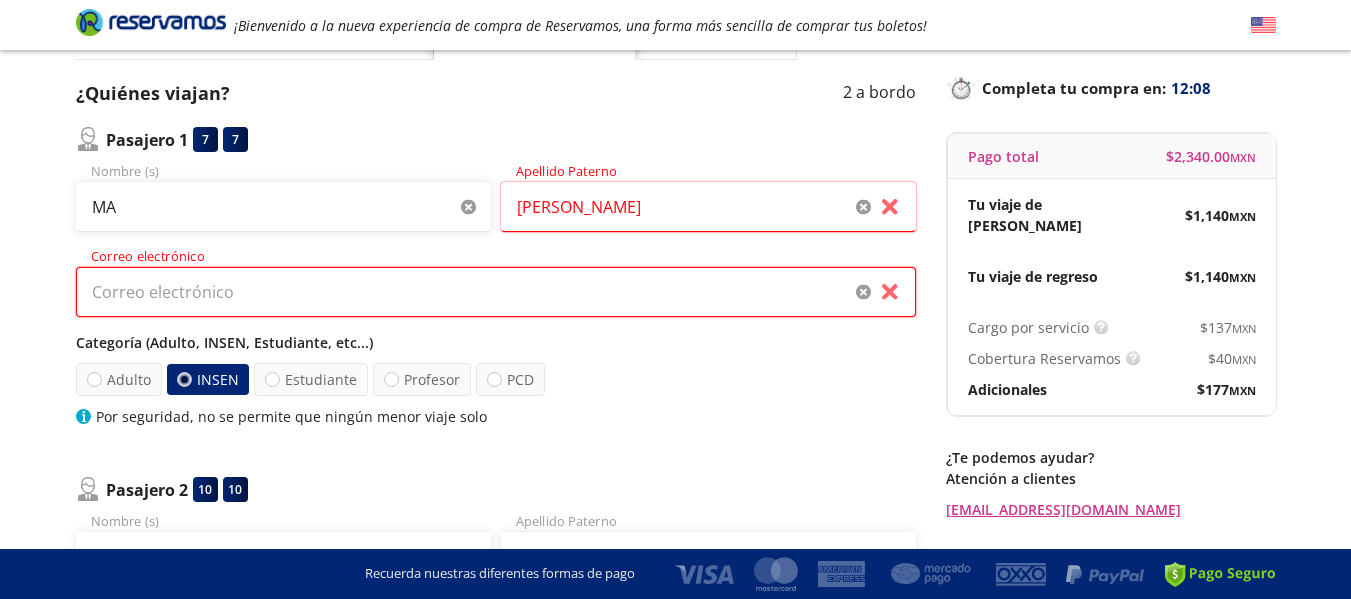 type on "[EMAIL_ADDRESS][DOMAIN_NAME]" 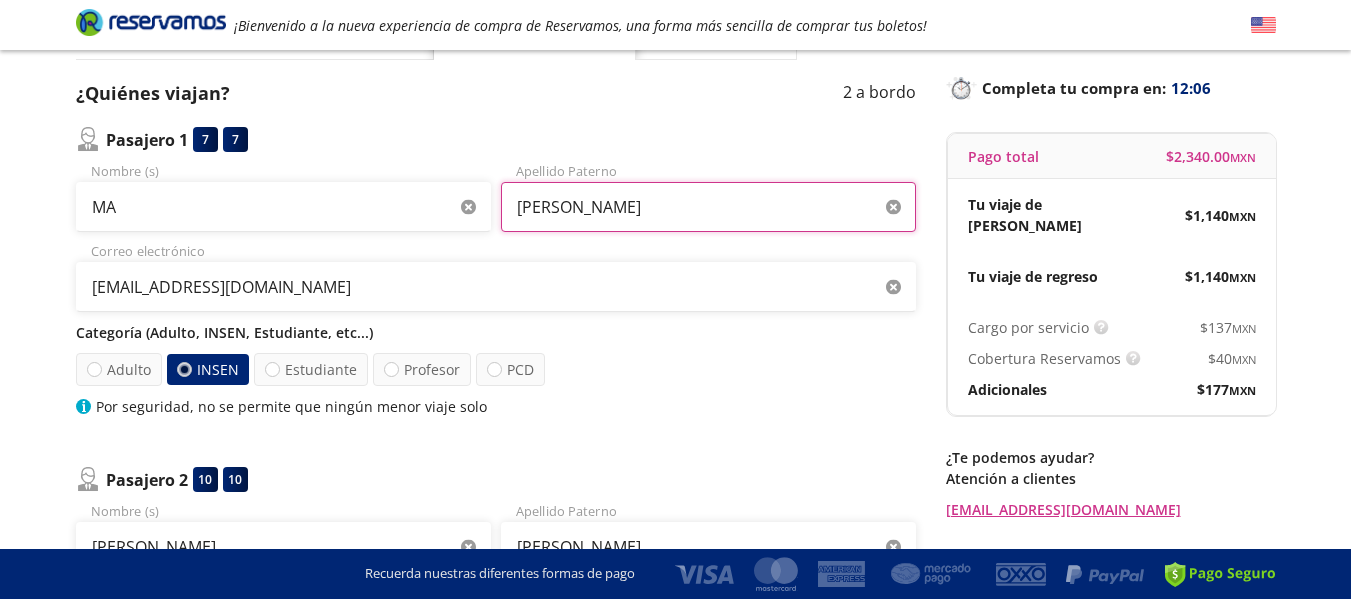 click on "[PERSON_NAME]" at bounding box center (708, 207) 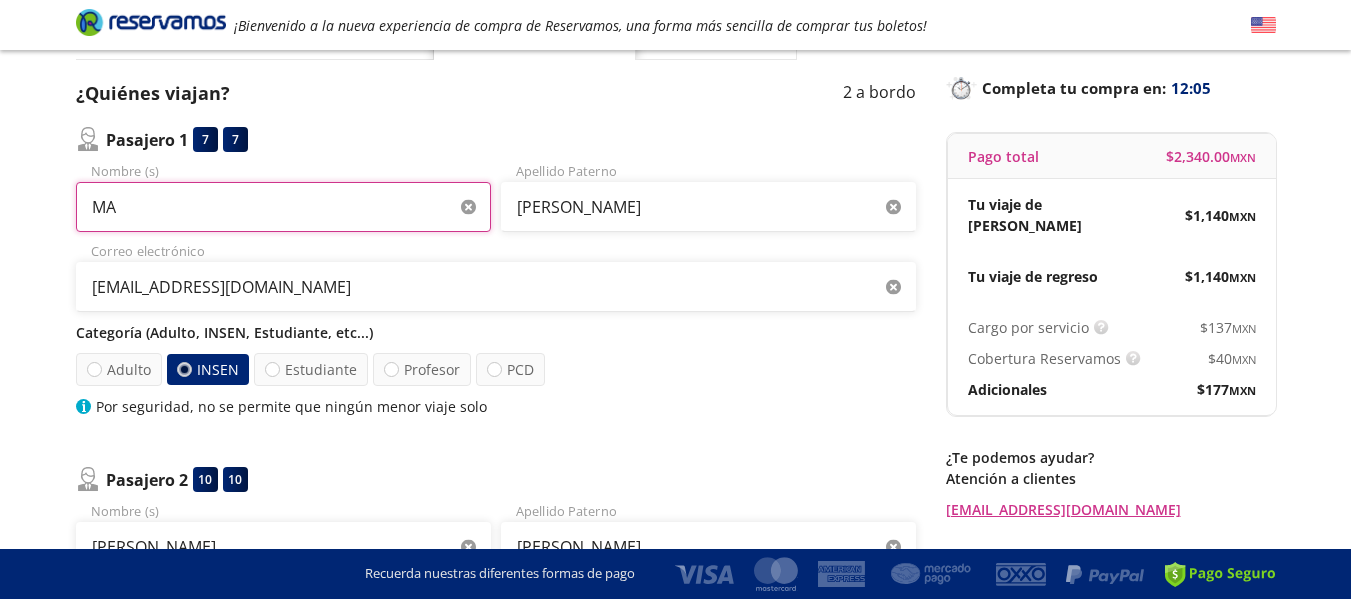 click on "MA" at bounding box center [283, 207] 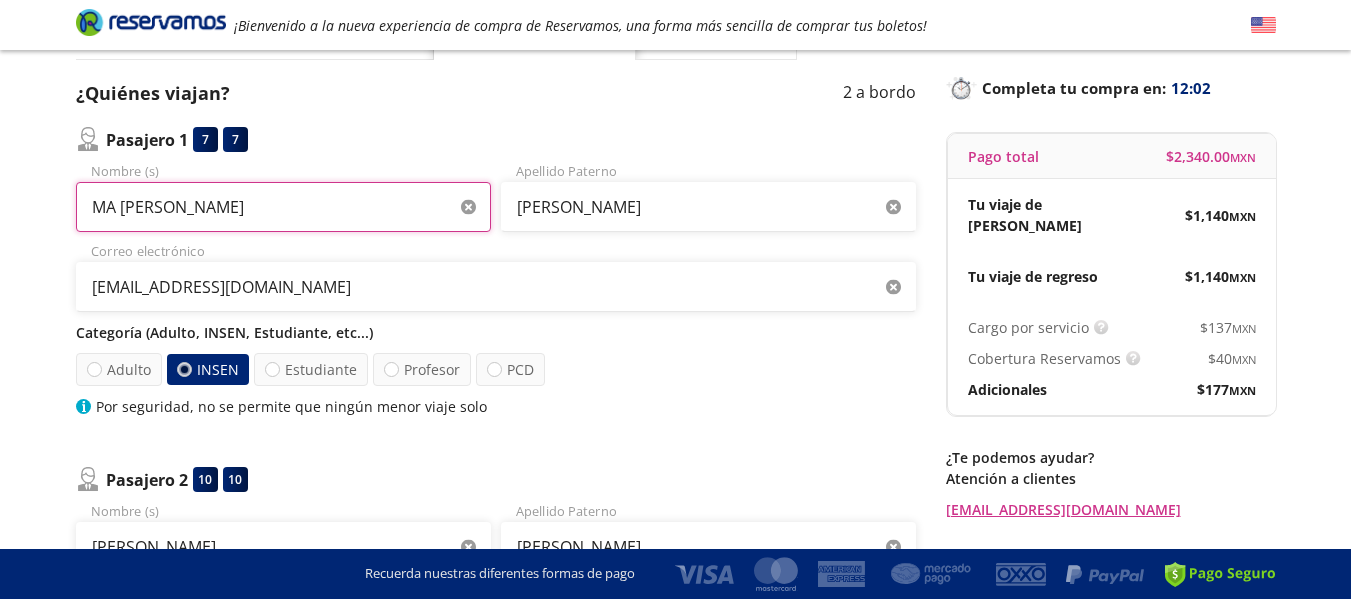 type on "MA [PERSON_NAME]" 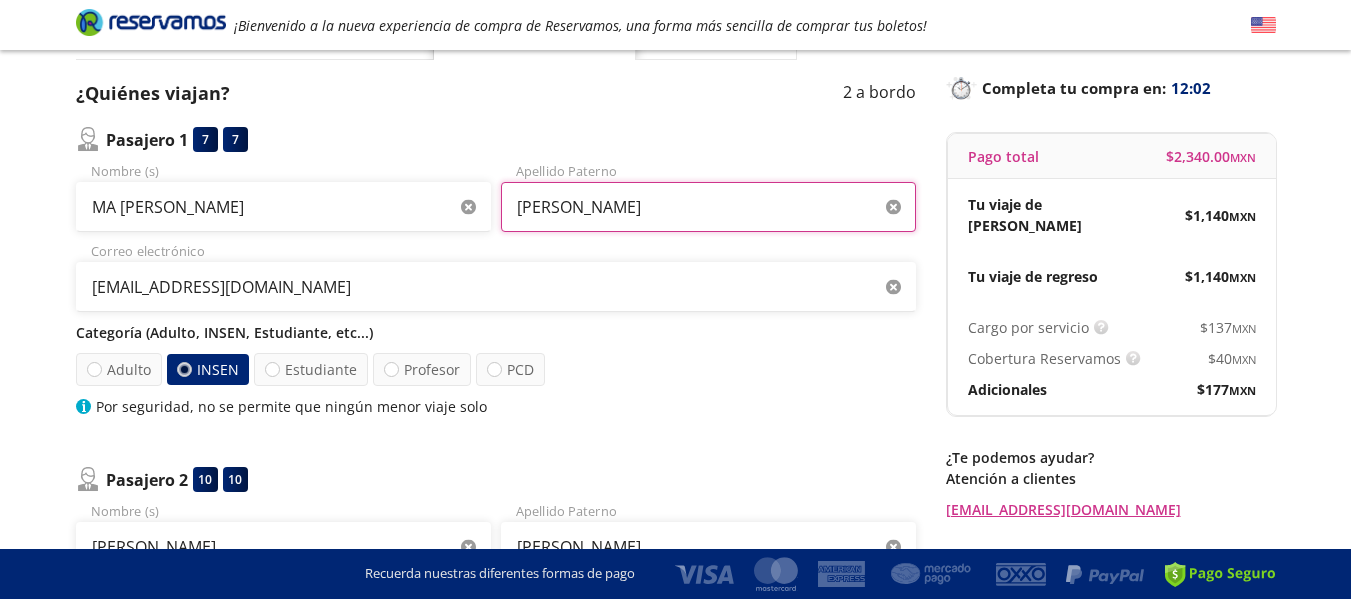 click on "[PERSON_NAME]" at bounding box center (708, 207) 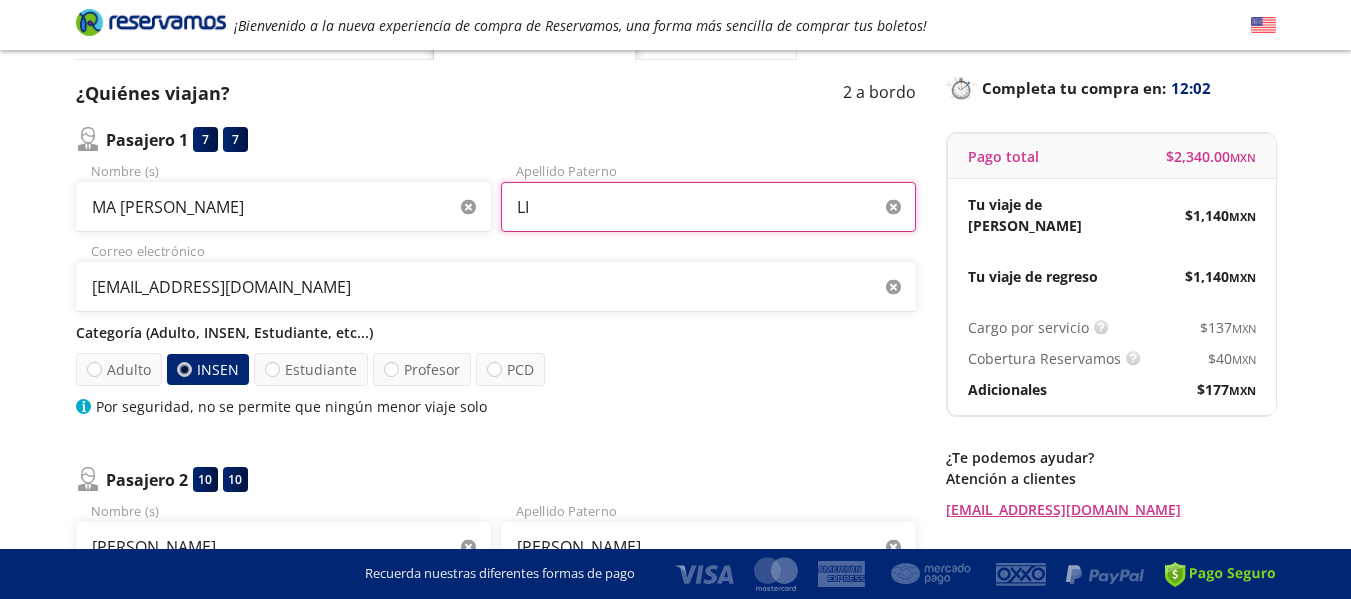 type on "L" 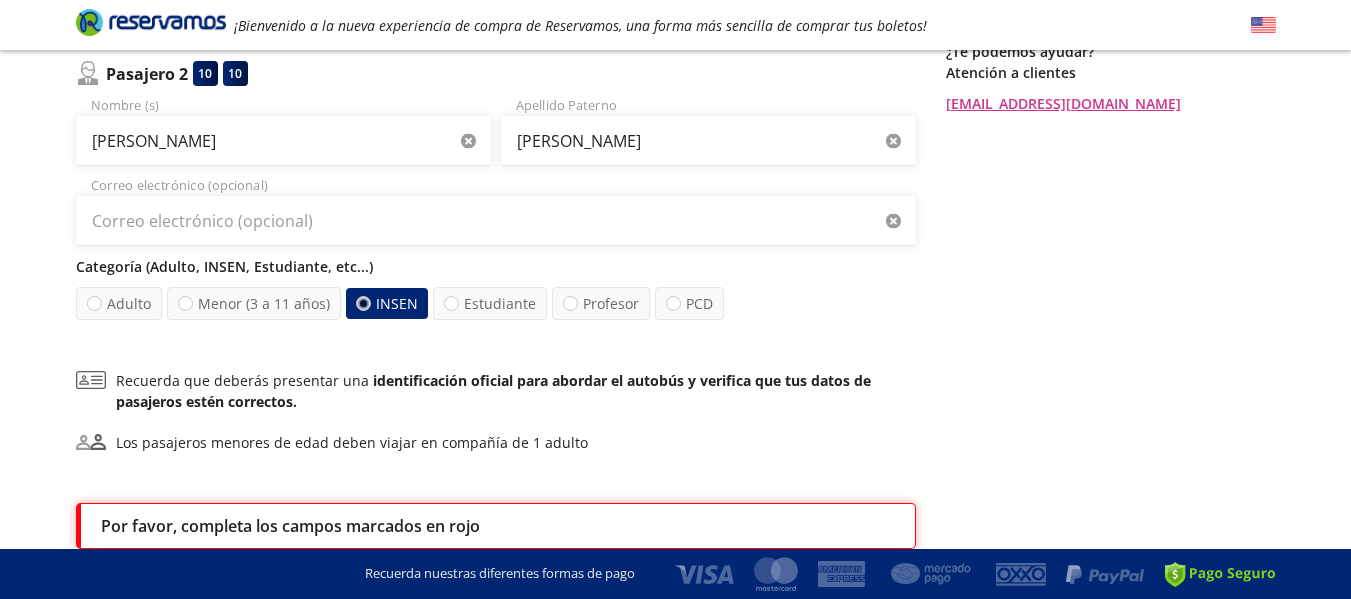scroll, scrollTop: 684, scrollLeft: 0, axis: vertical 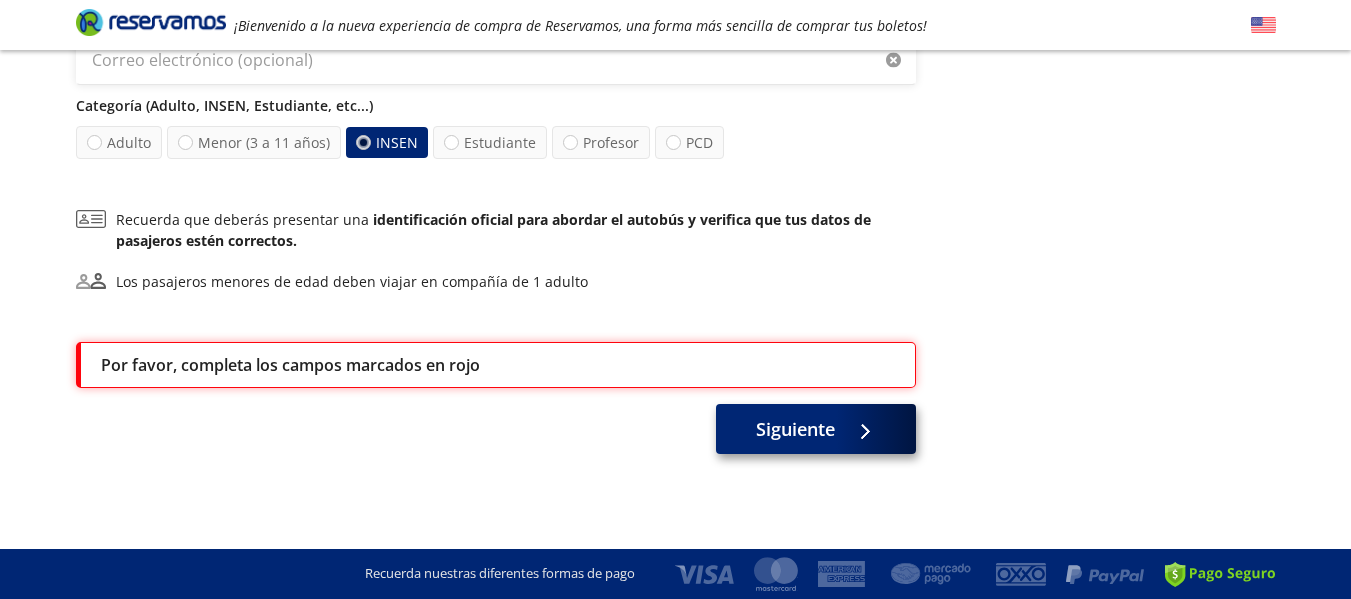 type on "[PERSON_NAME]" 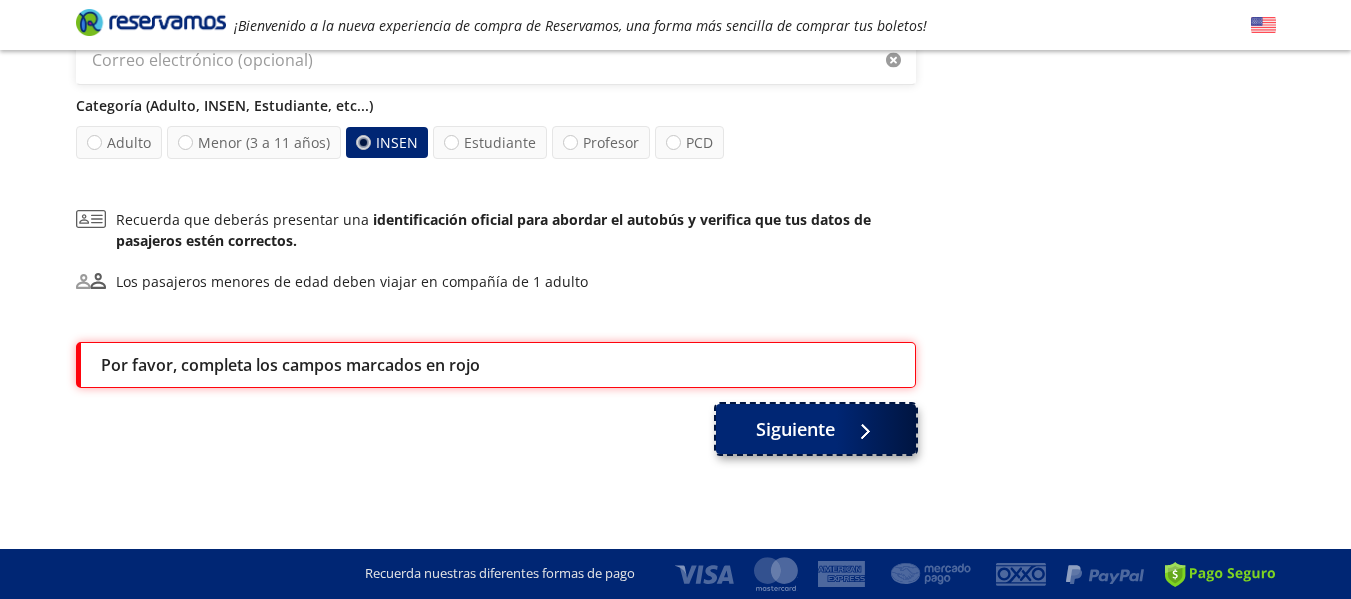 click on "Siguiente" at bounding box center (816, 429) 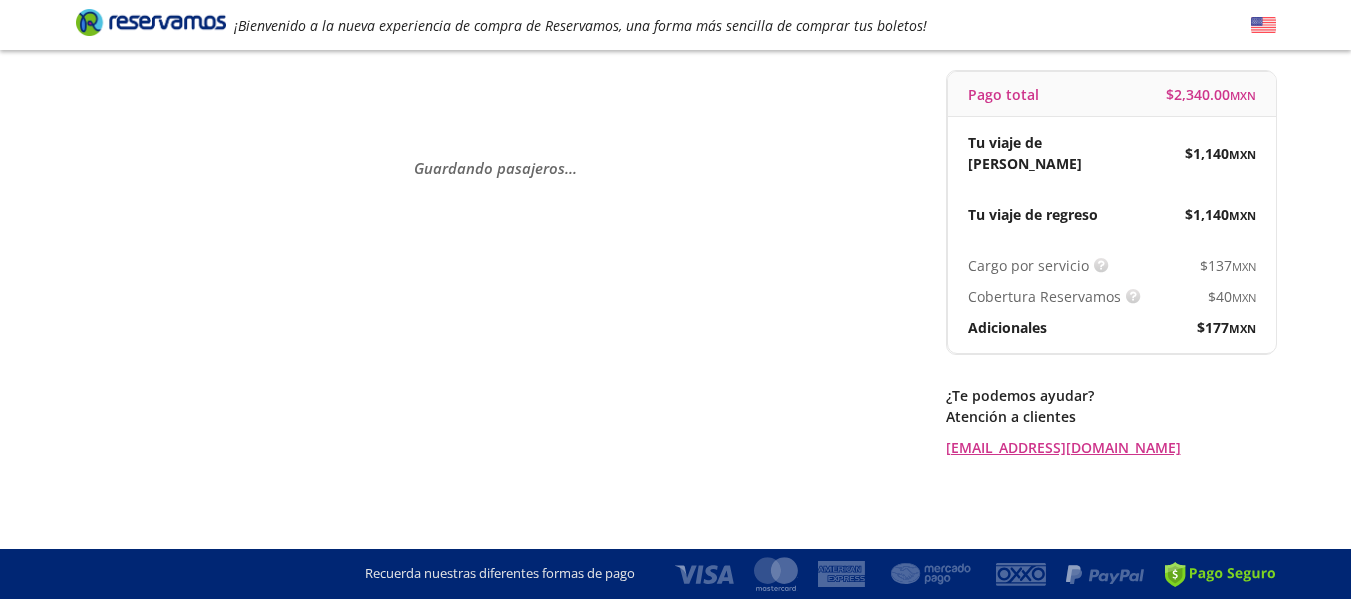scroll, scrollTop: 0, scrollLeft: 0, axis: both 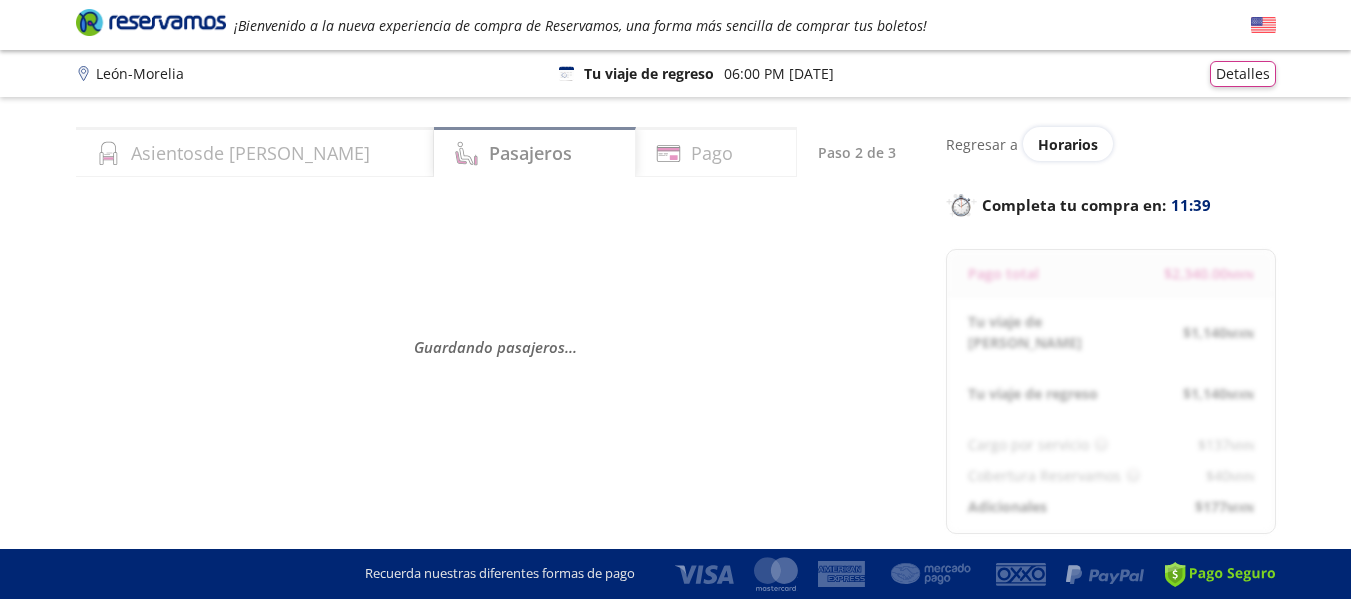 select on "MX" 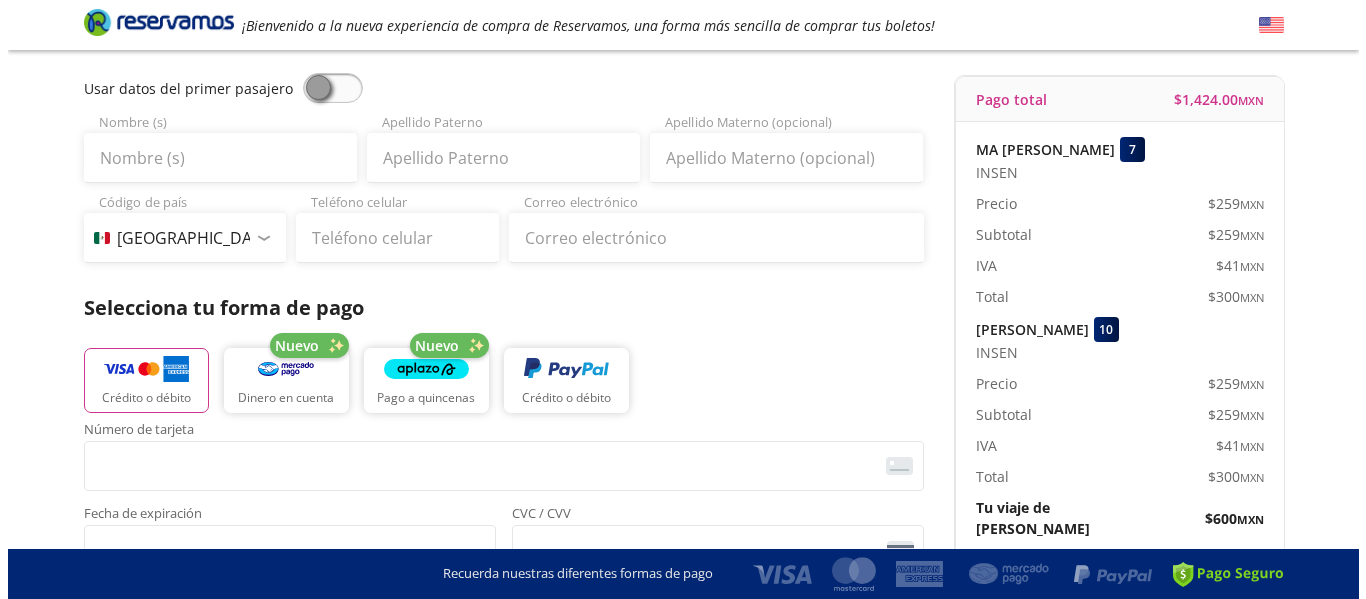scroll, scrollTop: 0, scrollLeft: 0, axis: both 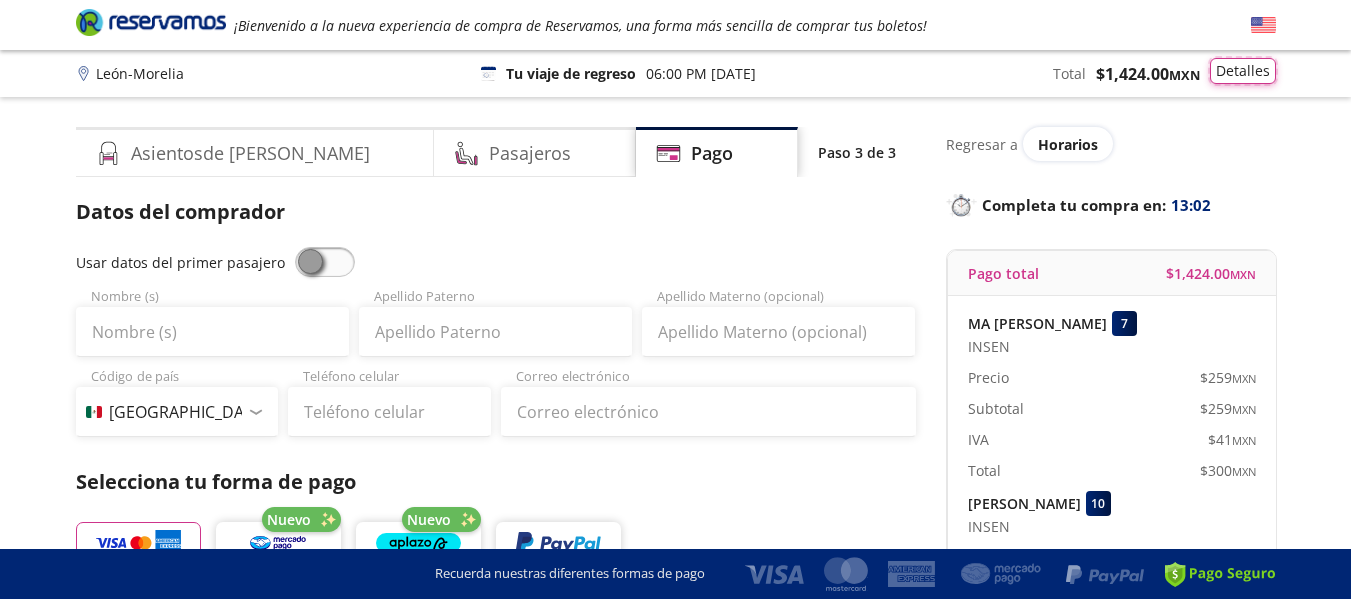 click on "Detalles" at bounding box center (1243, 71) 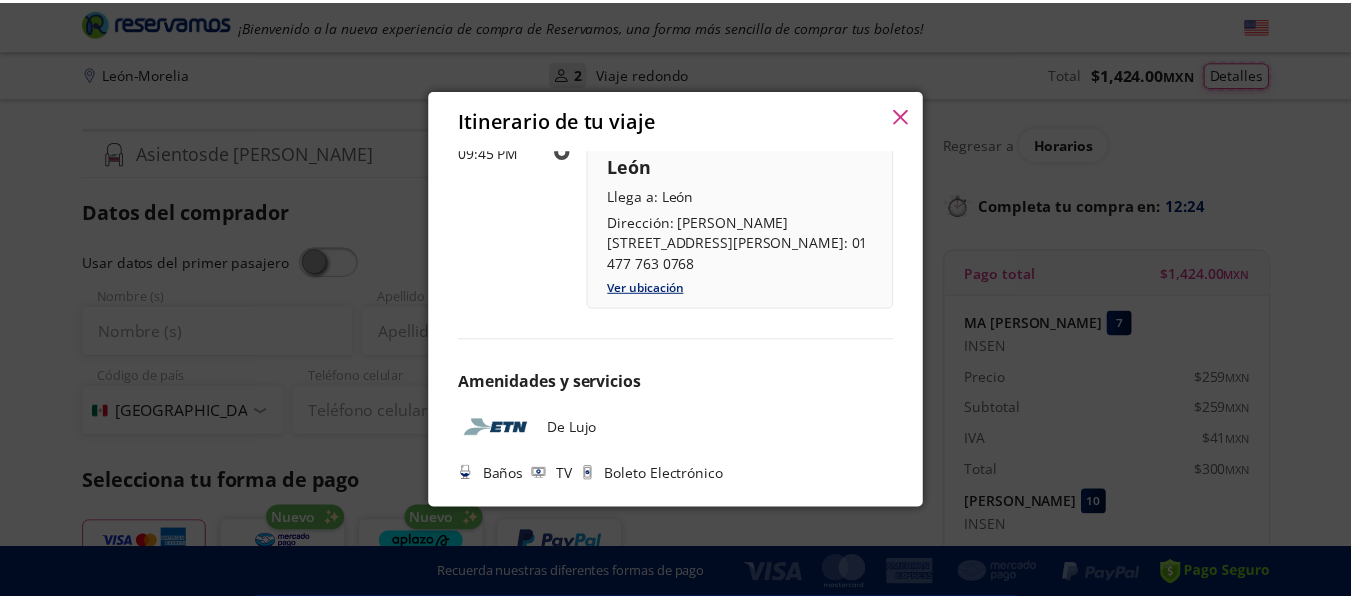 scroll, scrollTop: 1180, scrollLeft: 0, axis: vertical 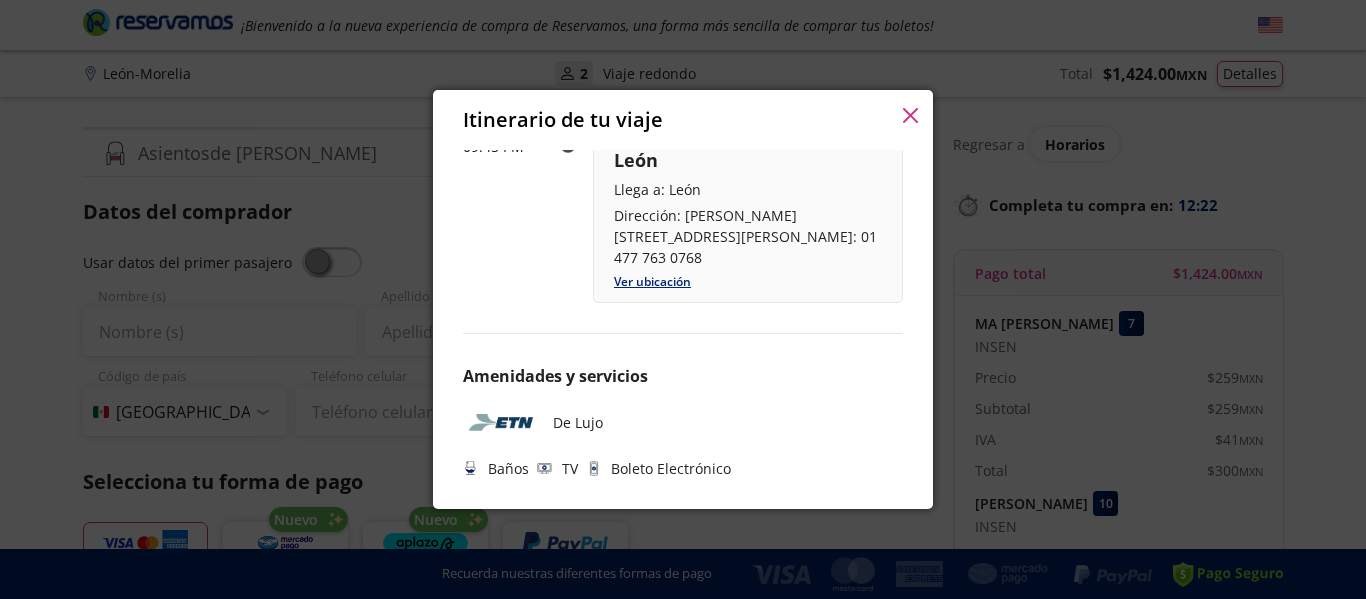 click 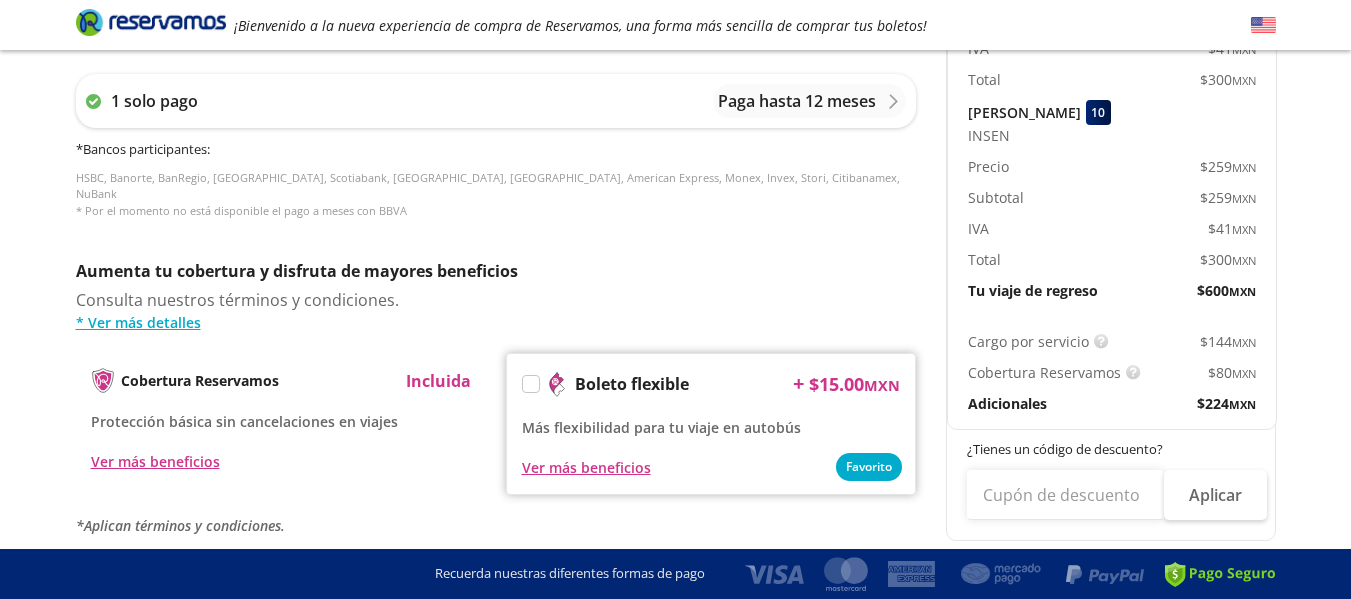 scroll, scrollTop: 852, scrollLeft: 0, axis: vertical 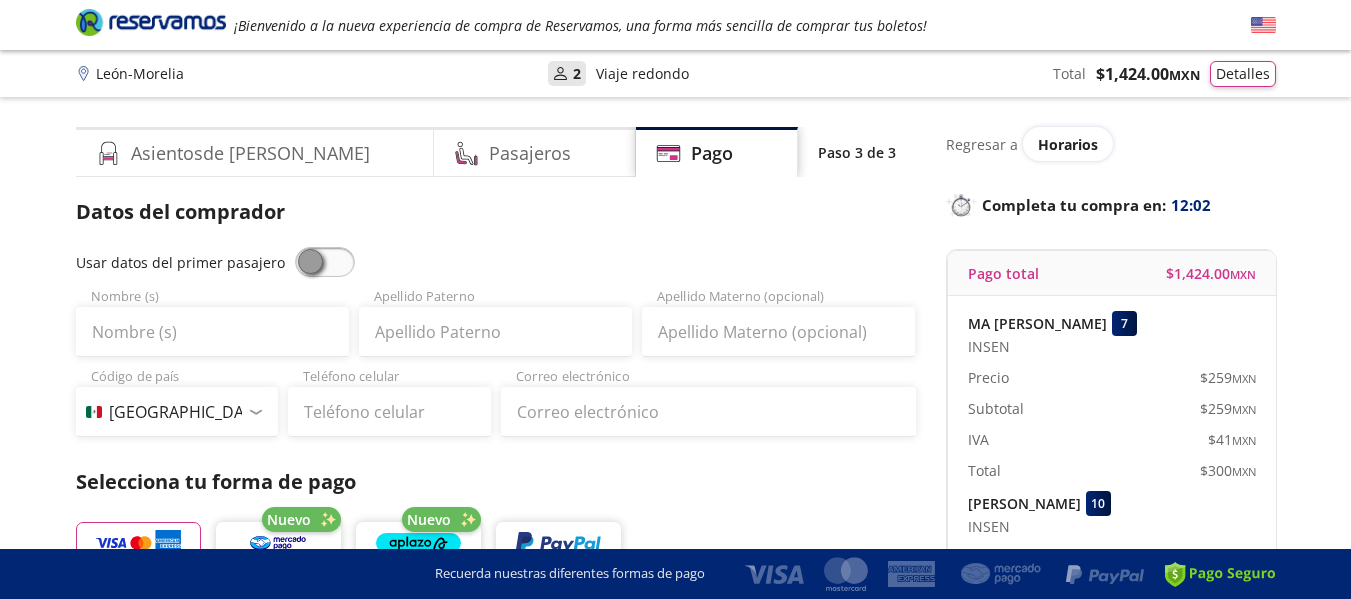 click at bounding box center (1263, 25) 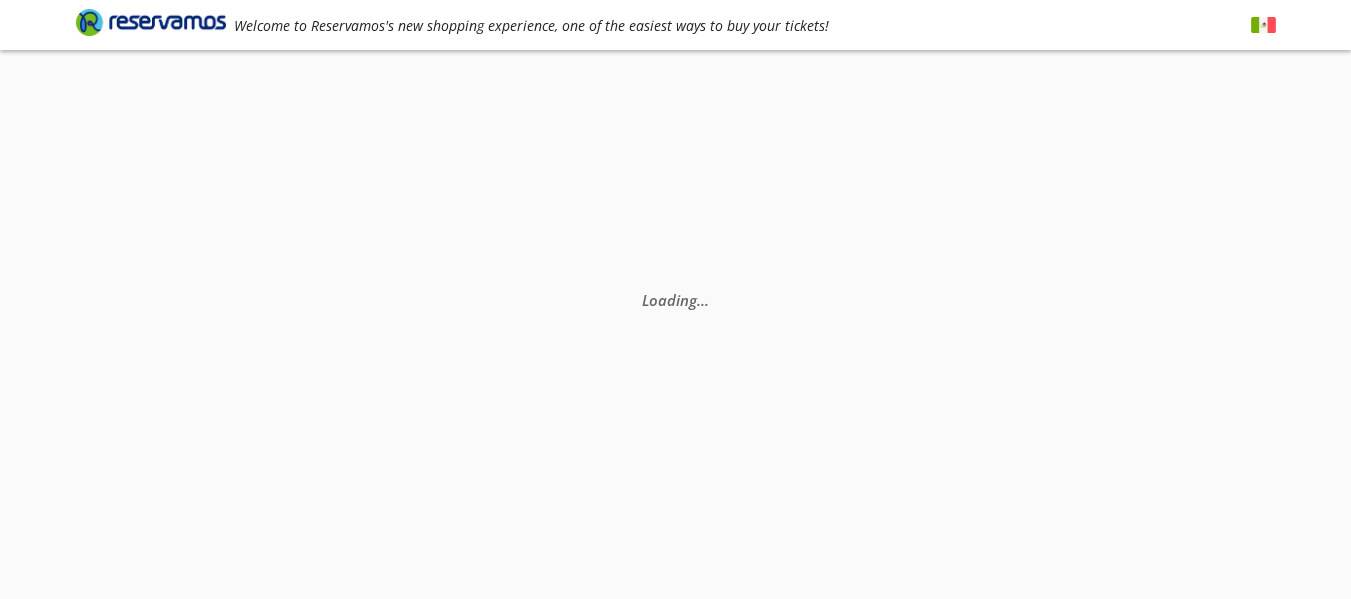 scroll, scrollTop: 0, scrollLeft: 0, axis: both 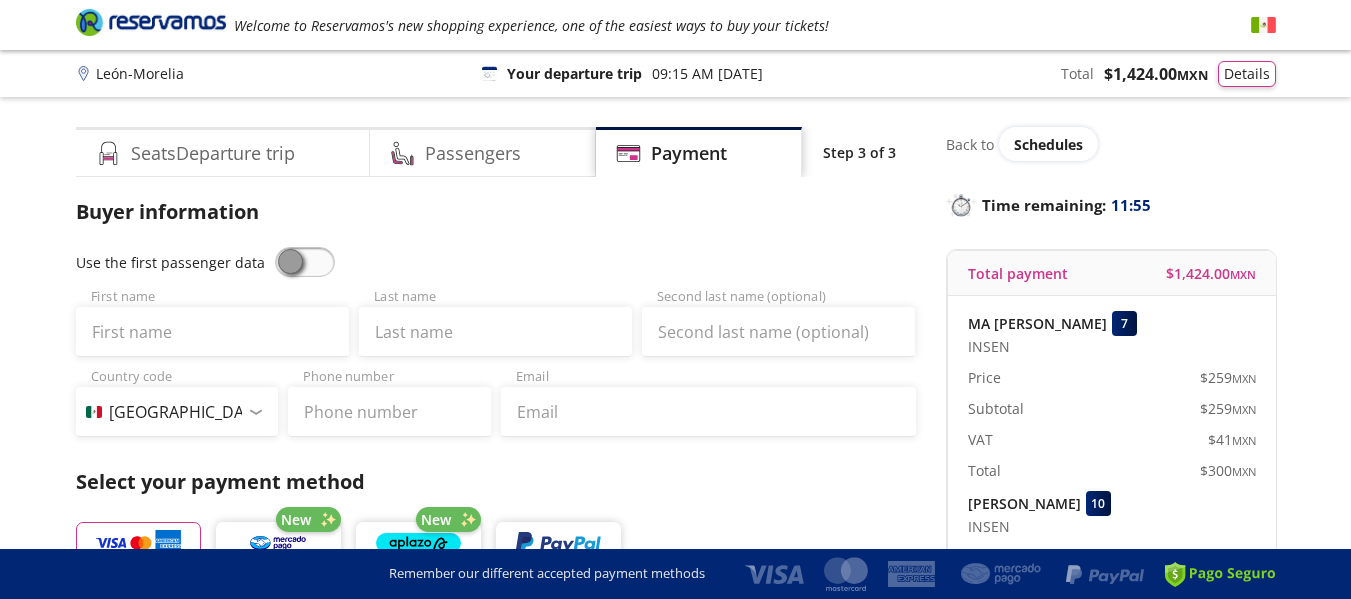 click at bounding box center (1263, 25) 